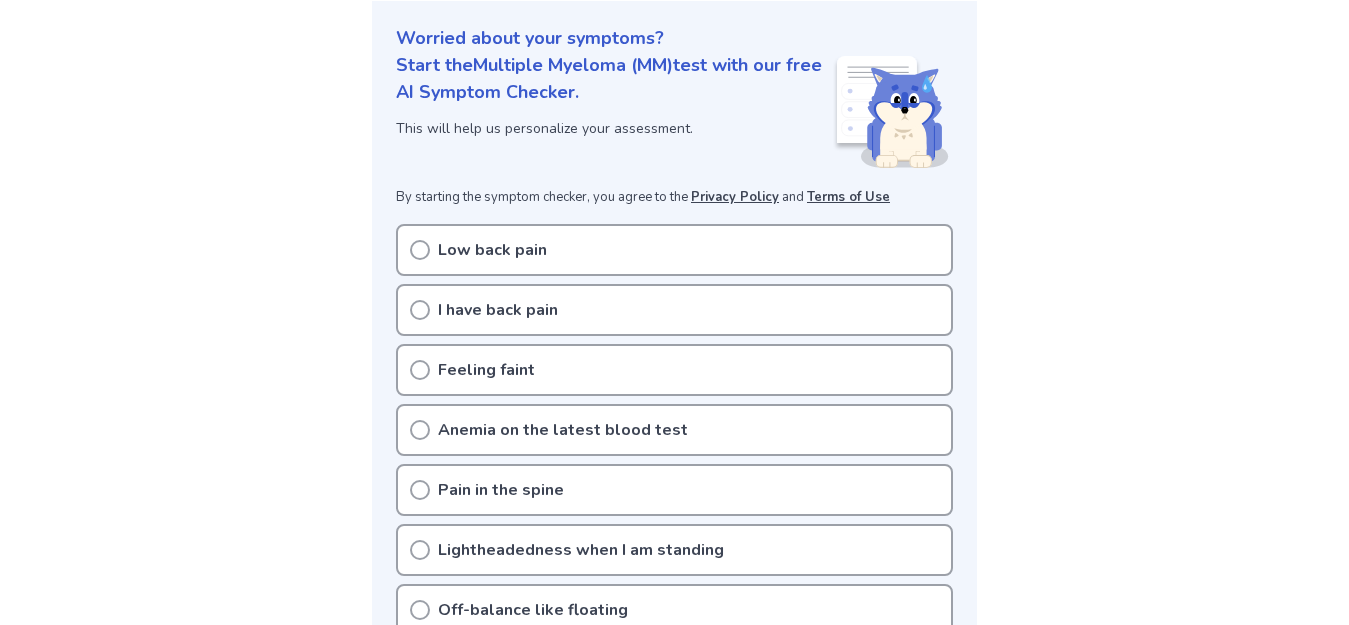 scroll, scrollTop: 233, scrollLeft: 0, axis: vertical 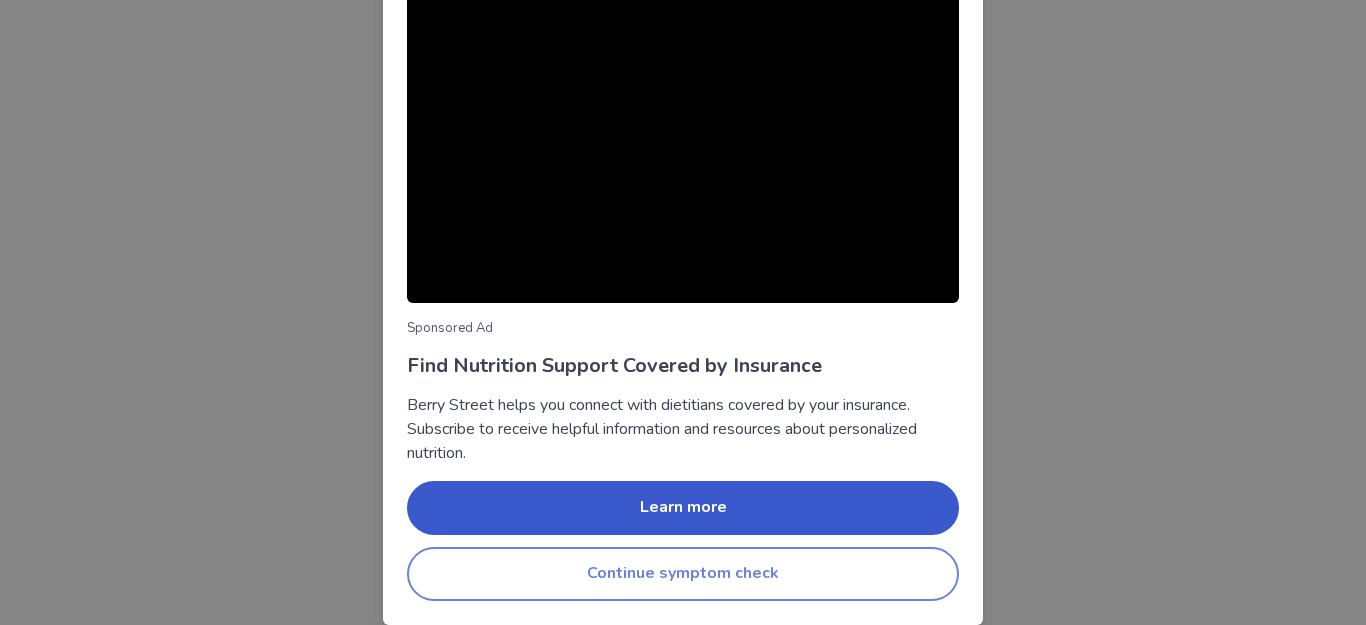 click on "Continue symptom check" at bounding box center [683, 574] 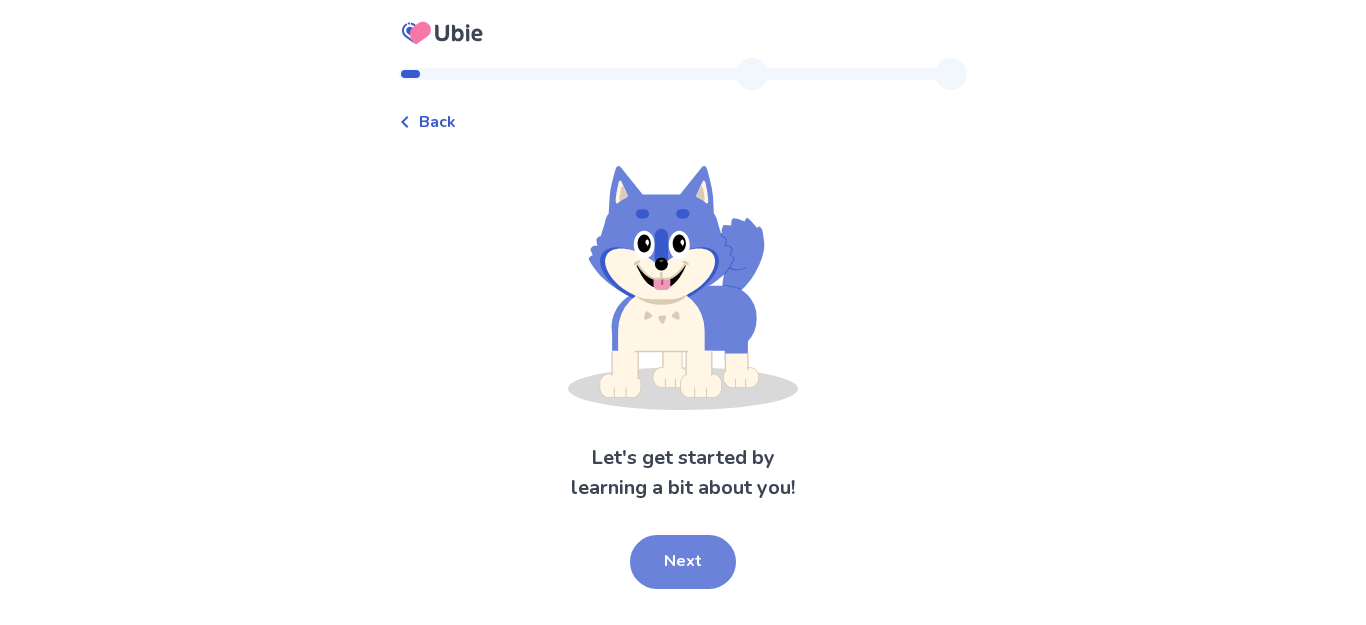 click on "Next" at bounding box center (683, 562) 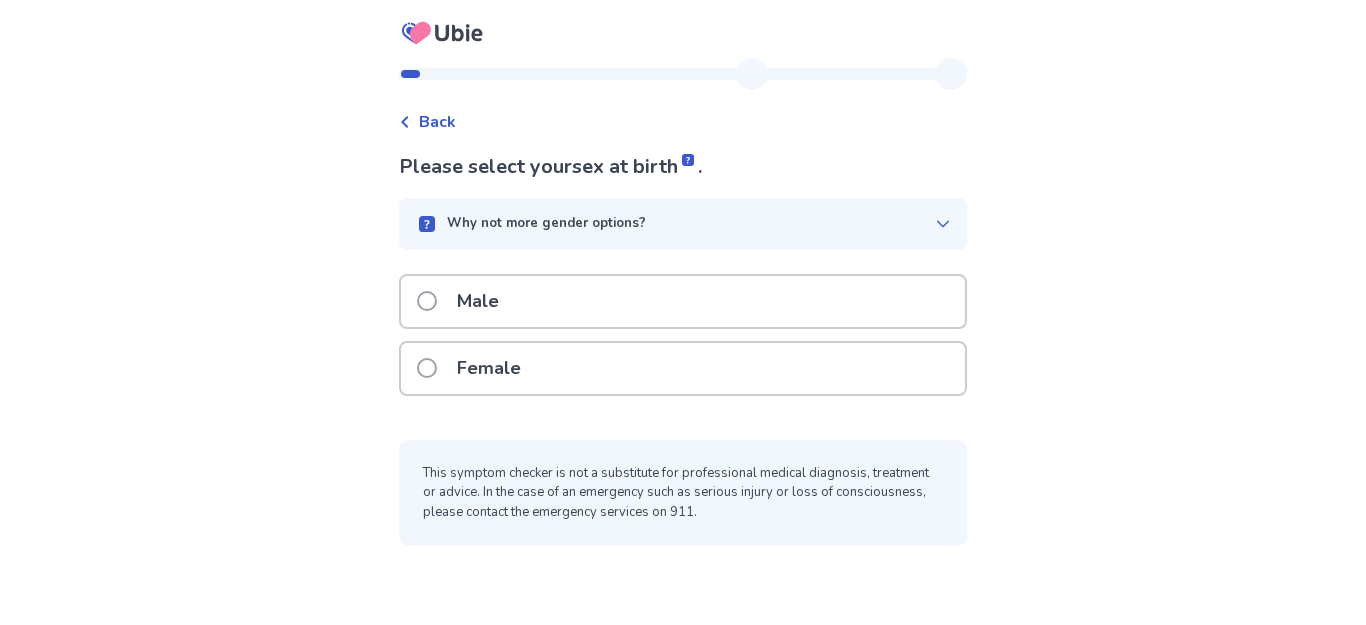 click at bounding box center (427, 368) 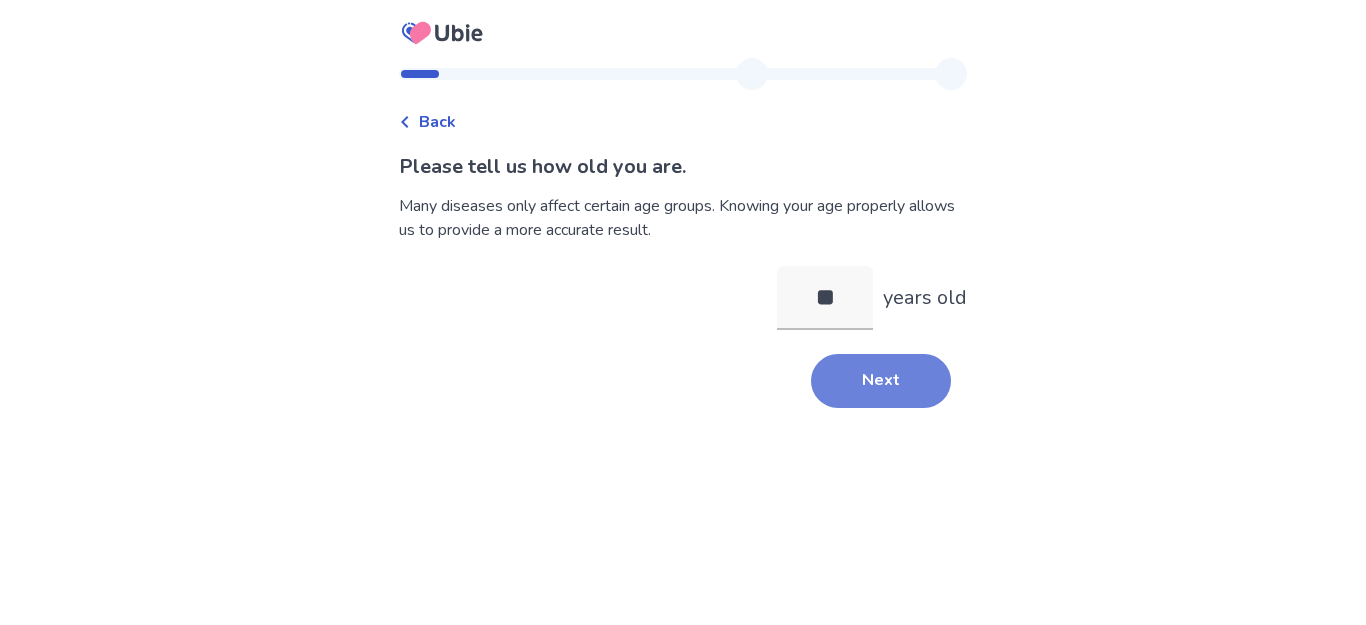 type on "**" 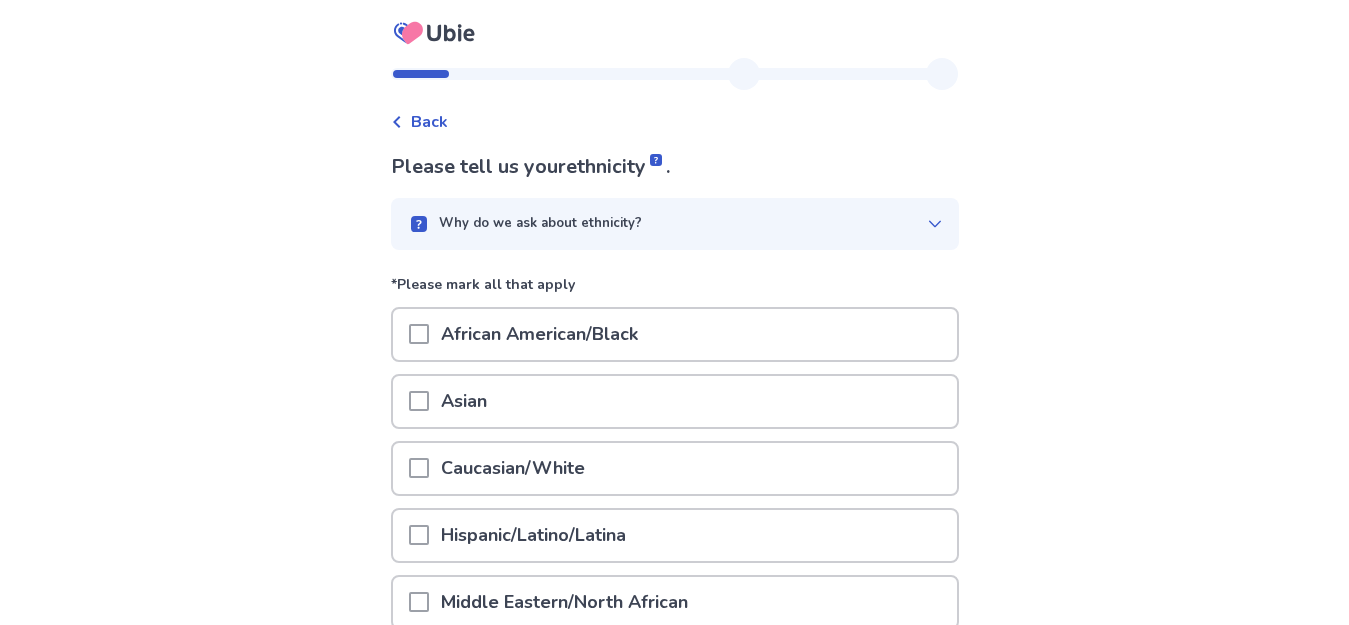 click at bounding box center [419, 468] 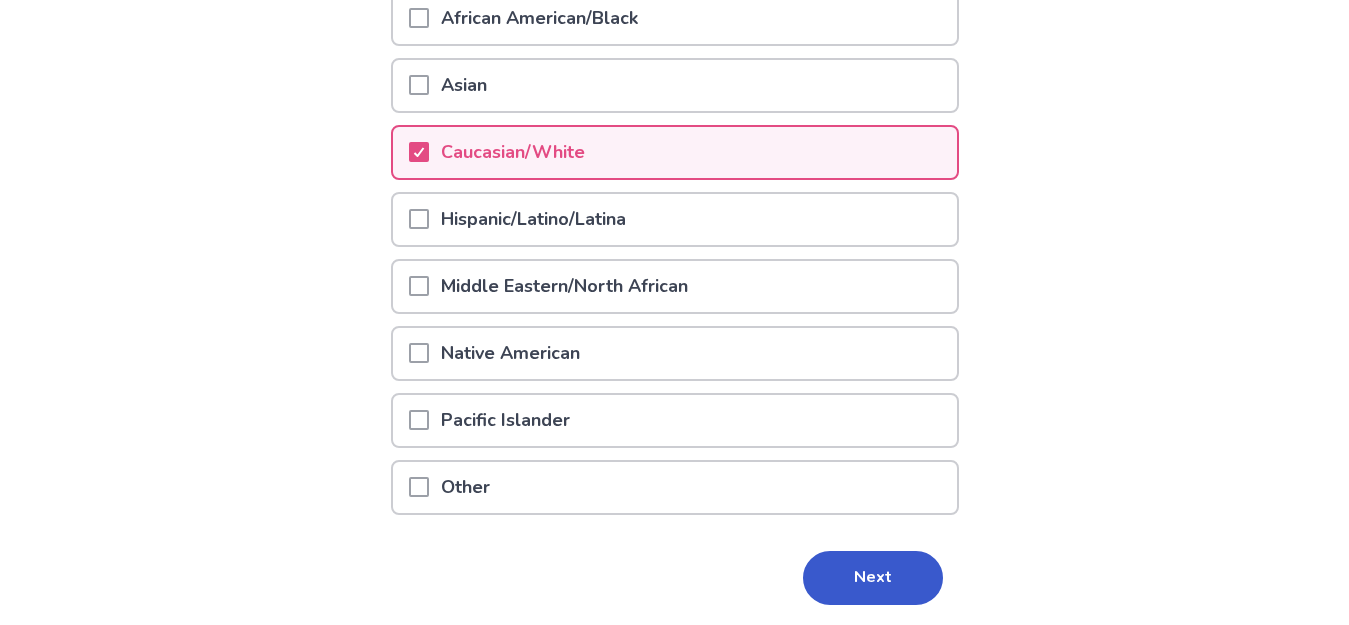 scroll, scrollTop: 384, scrollLeft: 0, axis: vertical 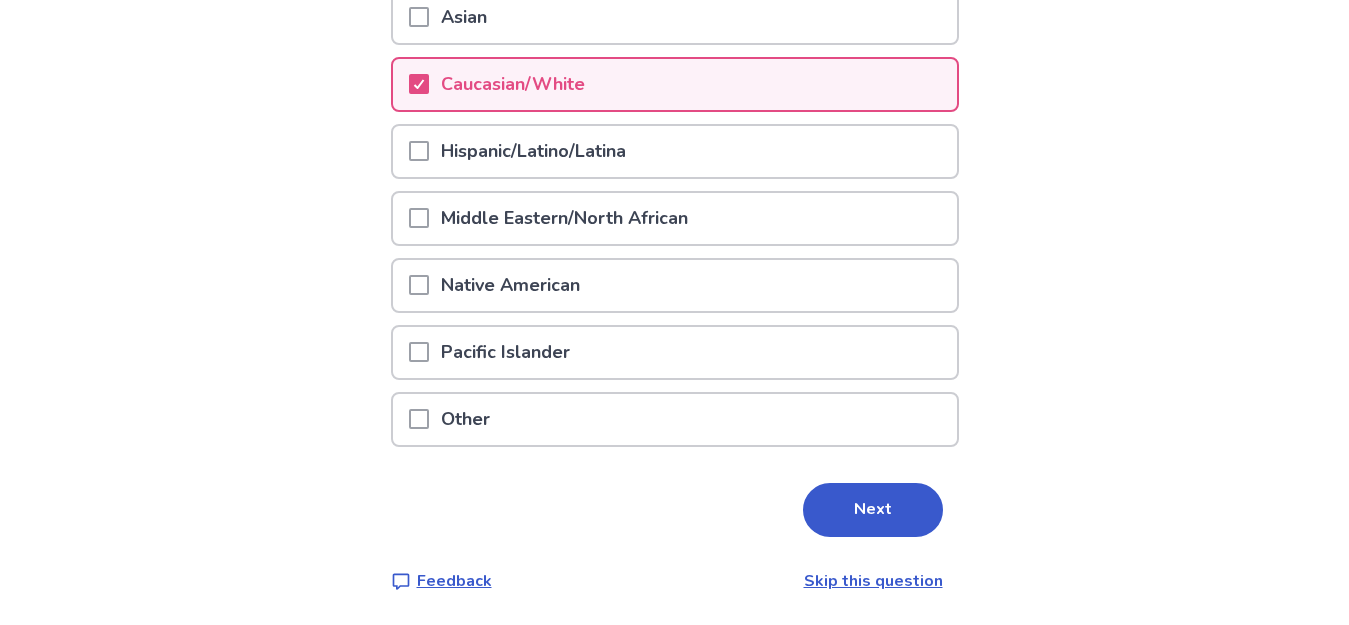 click on "Next" at bounding box center (873, 510) 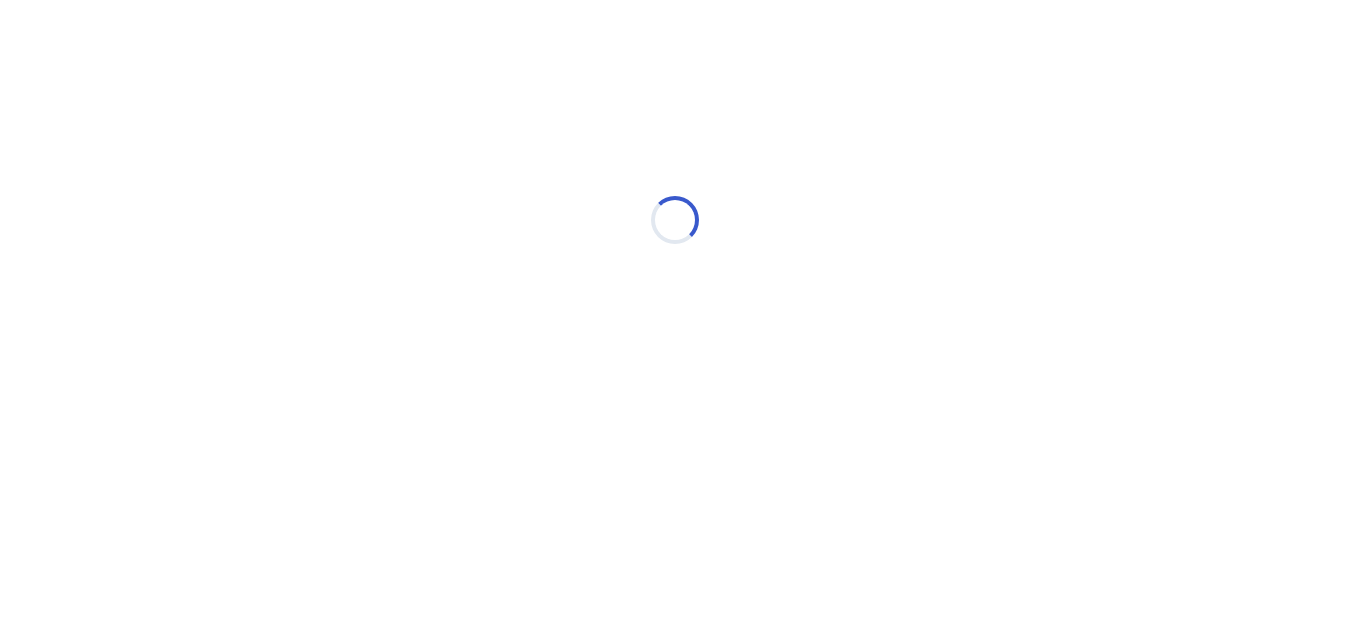 scroll, scrollTop: 0, scrollLeft: 0, axis: both 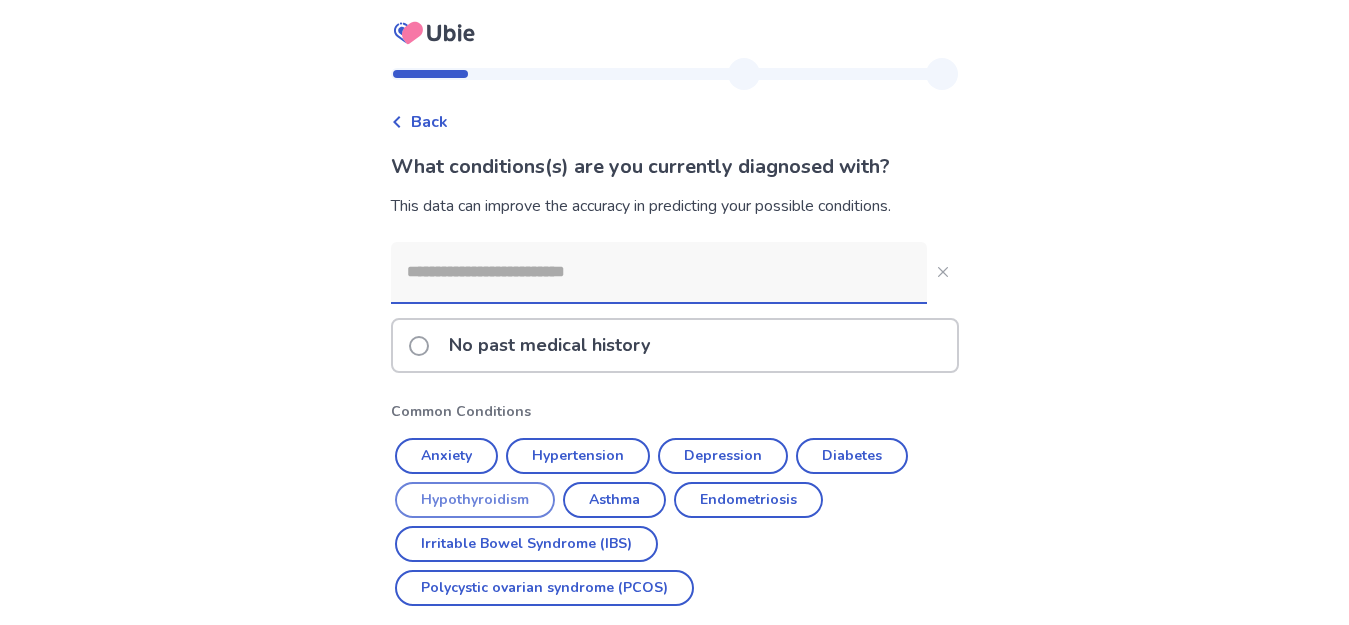 click on "Hypothyroidism" at bounding box center (475, 500) 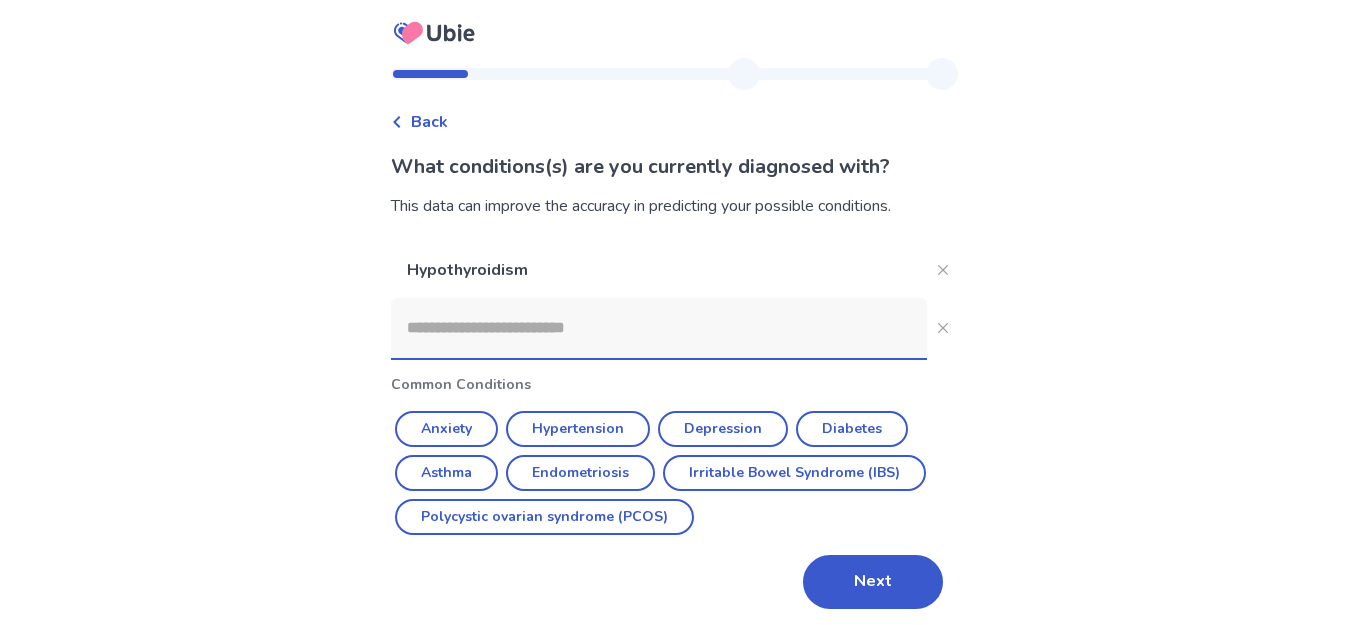 click at bounding box center (659, 328) 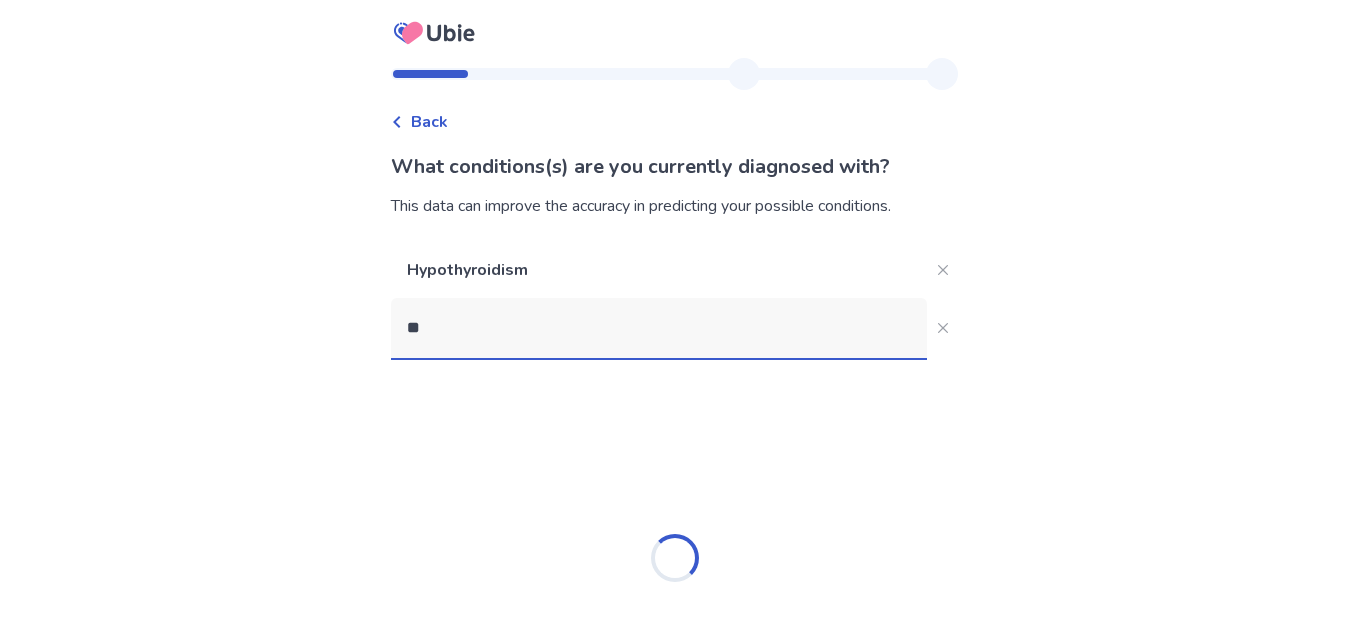 type on "*" 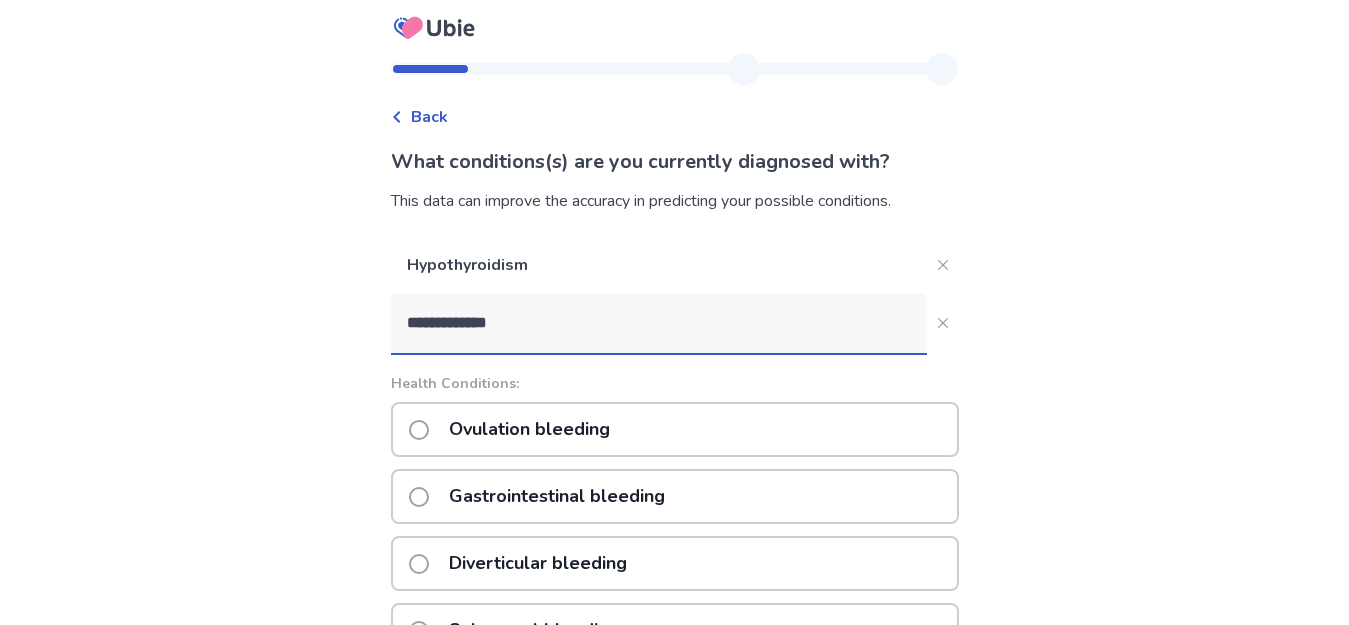 scroll, scrollTop: 0, scrollLeft: 0, axis: both 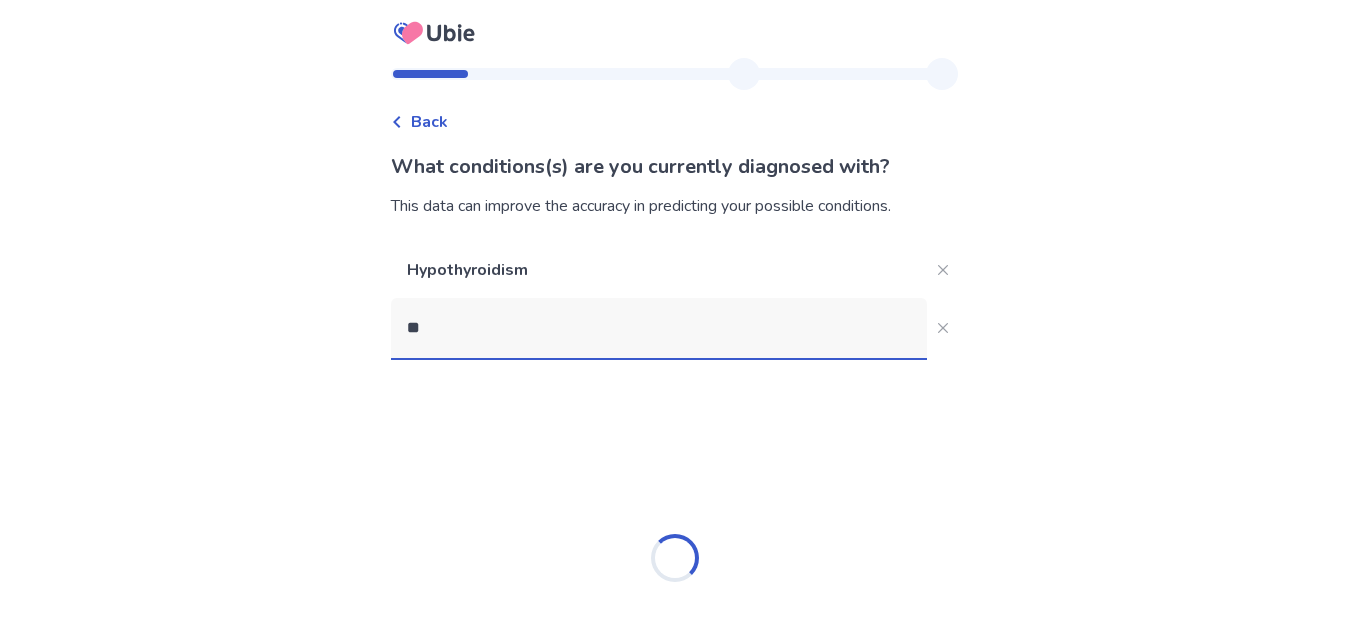 type on "*" 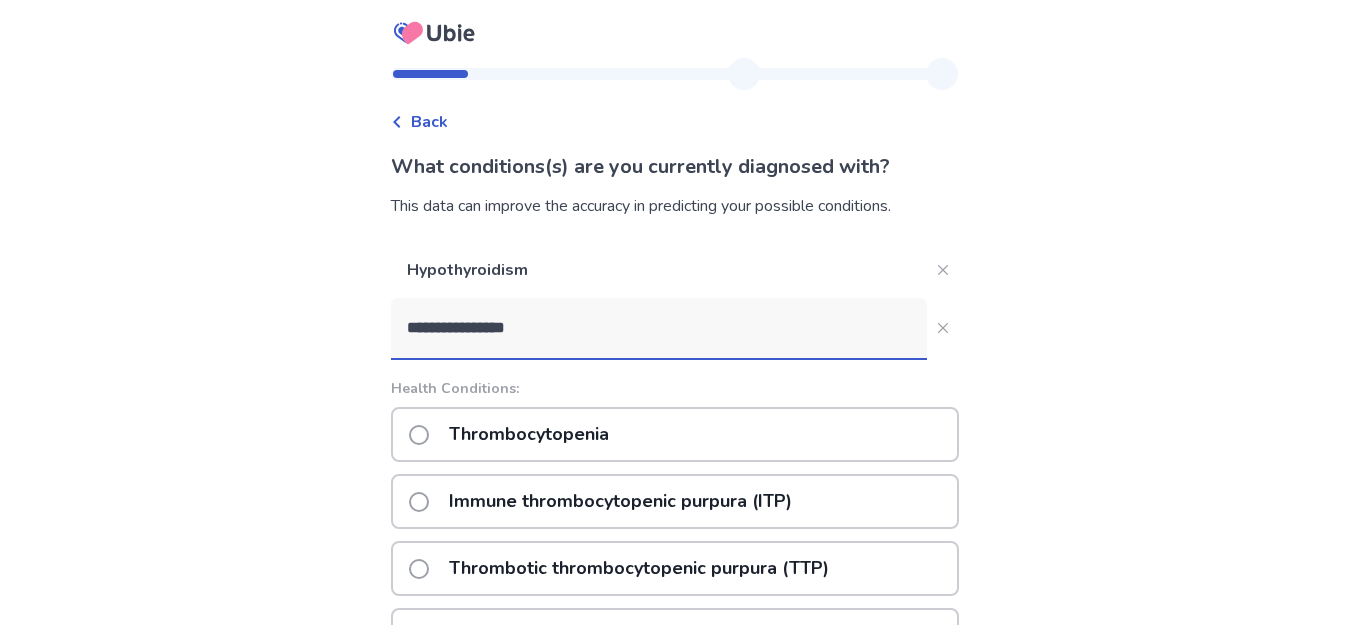 type on "**********" 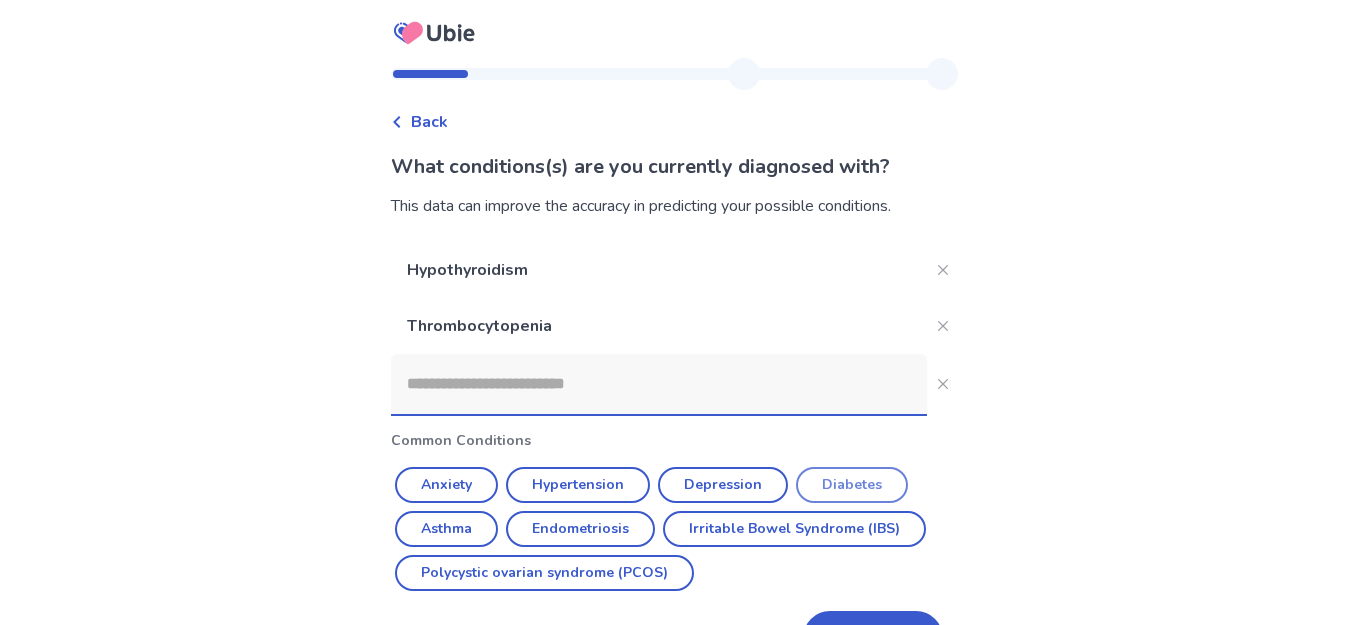 click on "Diabetes" at bounding box center (852, 485) 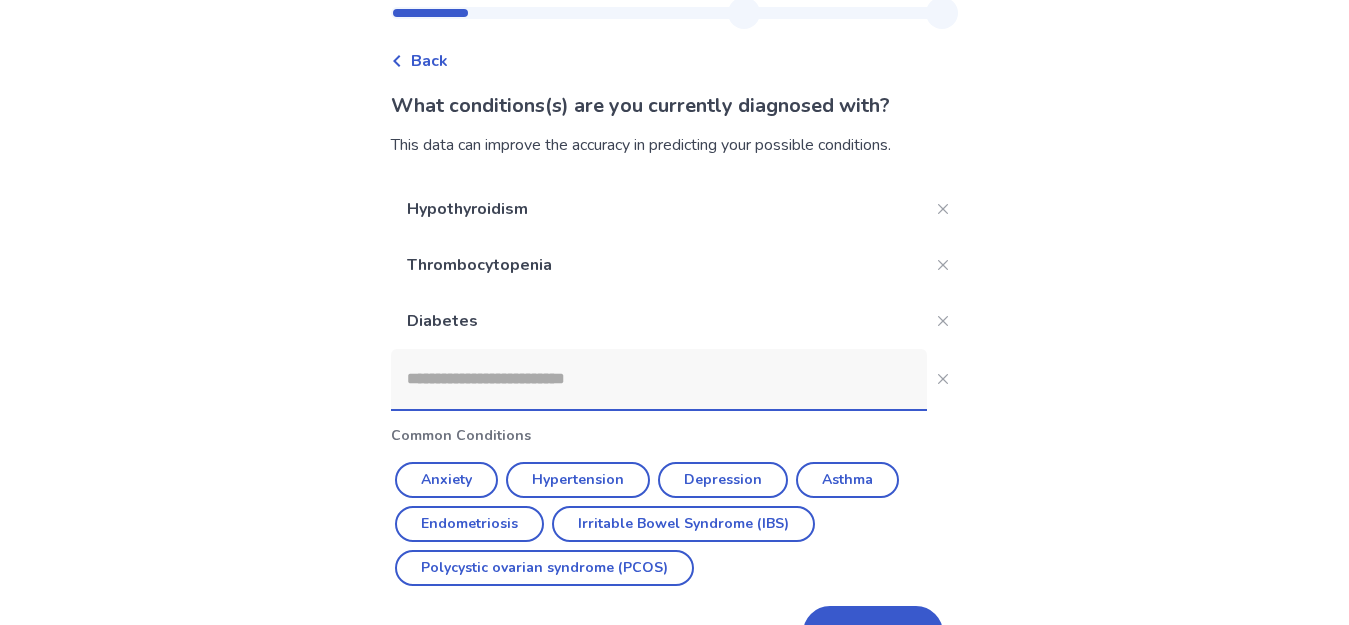 scroll, scrollTop: 120, scrollLeft: 0, axis: vertical 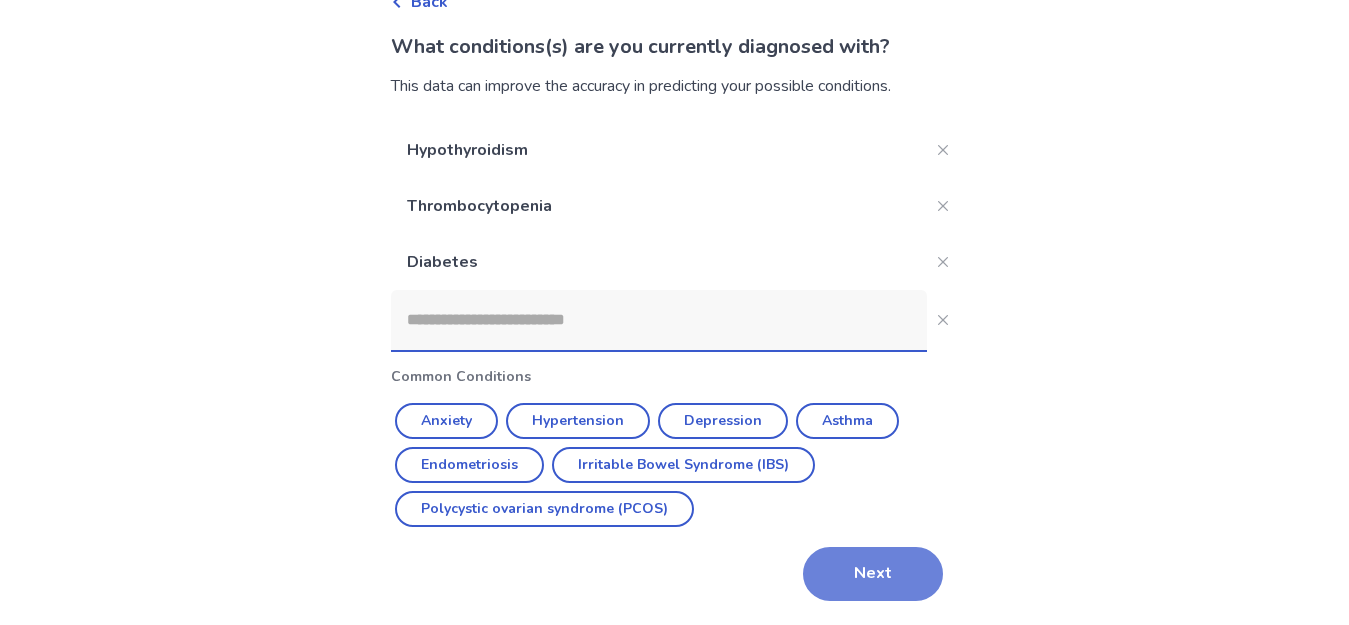 click on "Next" at bounding box center [873, 574] 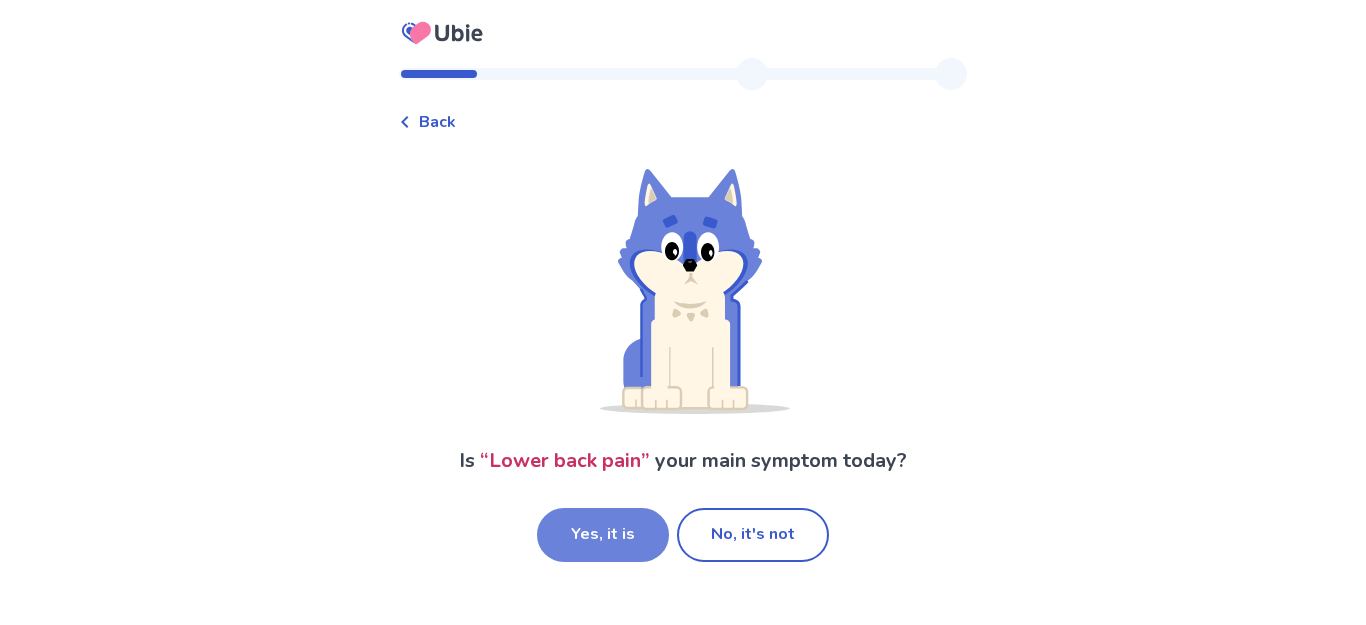 click on "Yes, it is" at bounding box center [603, 535] 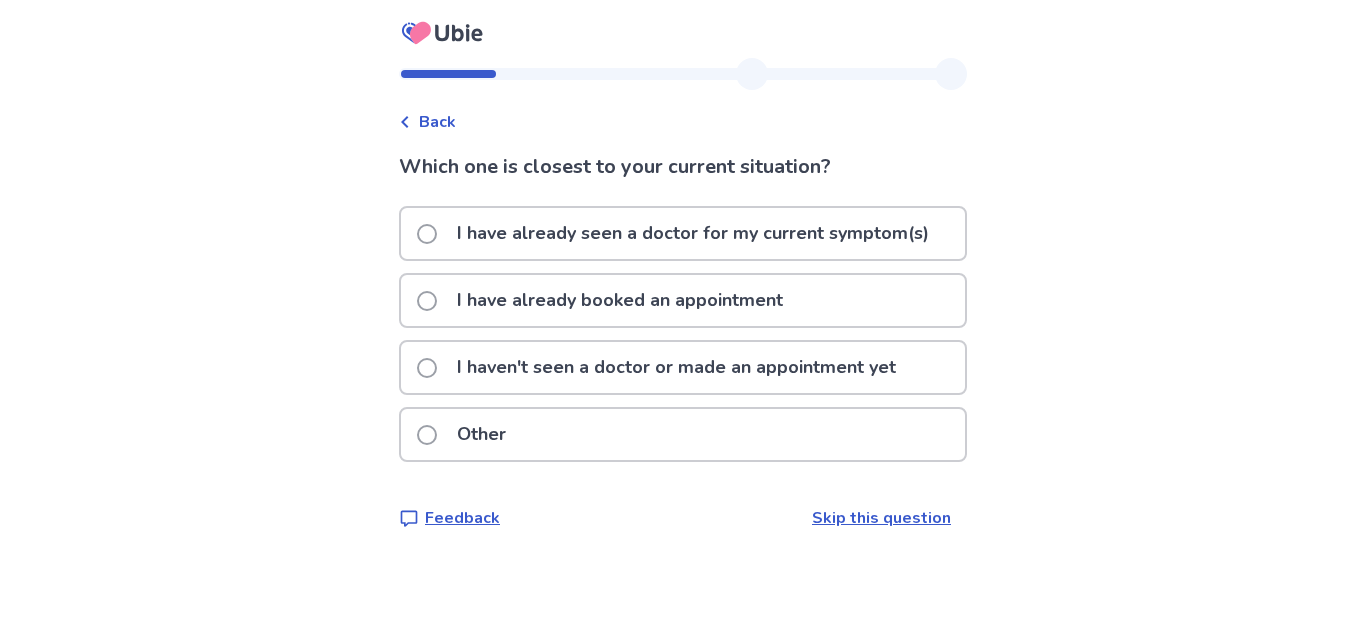click at bounding box center (427, 234) 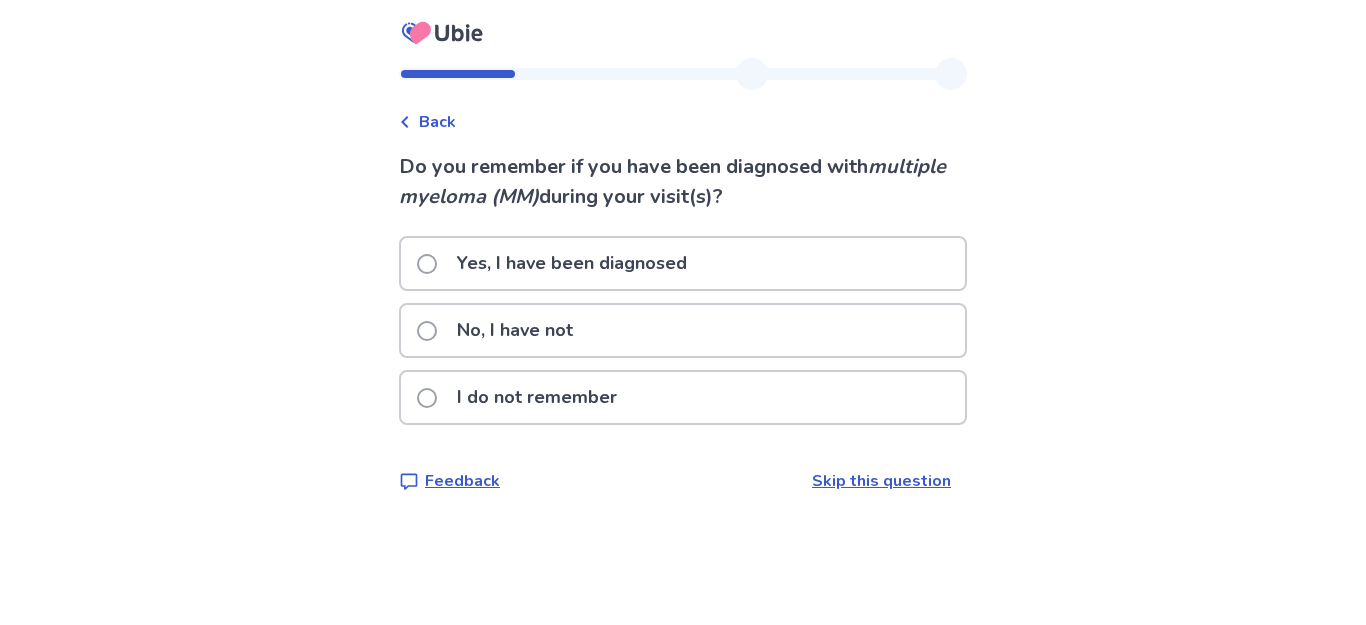 click at bounding box center [427, 264] 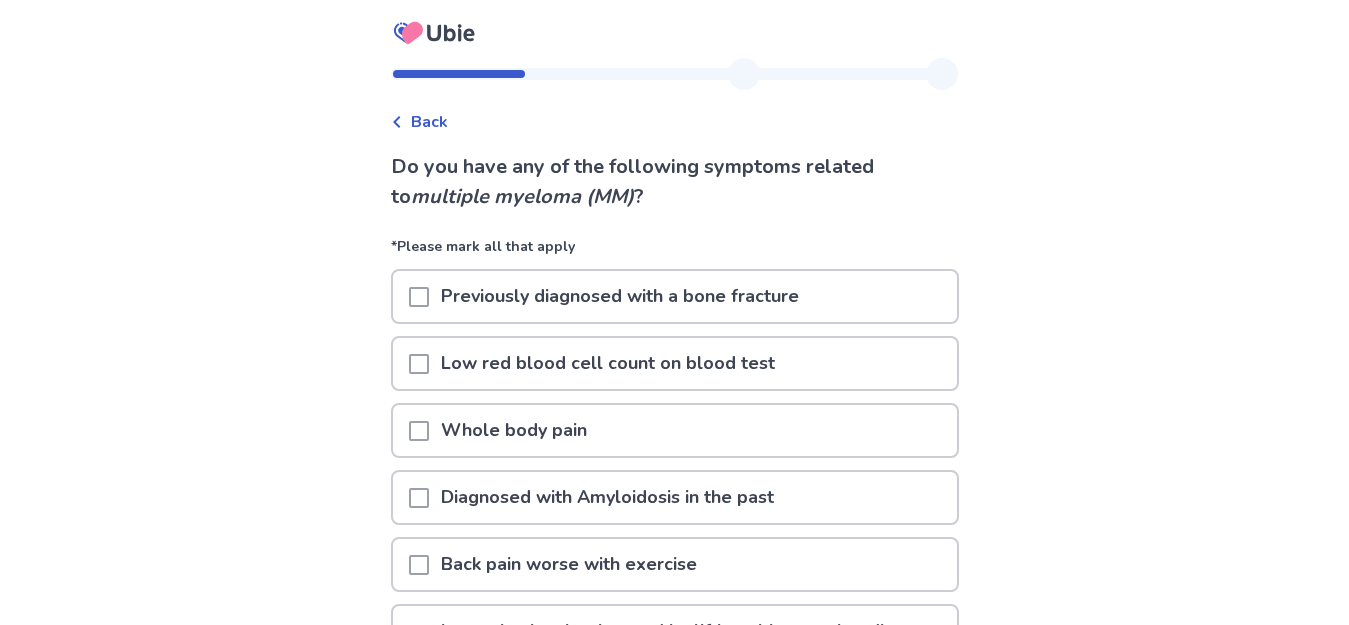 click at bounding box center [419, 297] 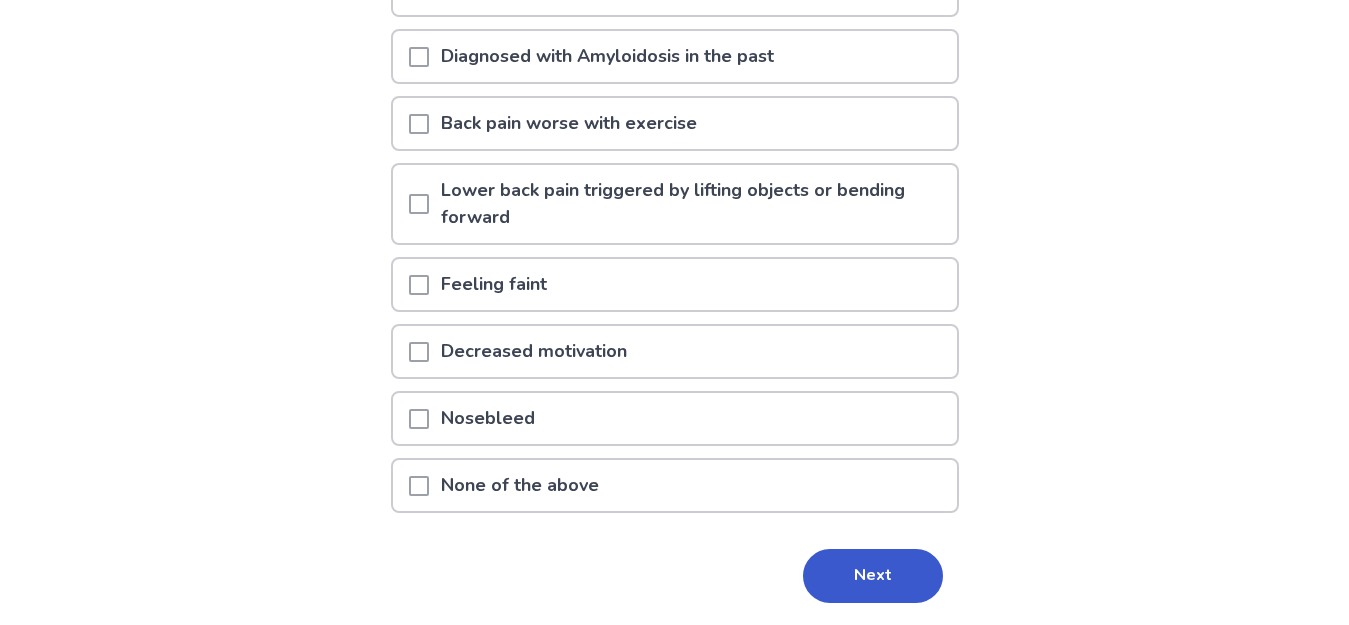 scroll, scrollTop: 467, scrollLeft: 0, axis: vertical 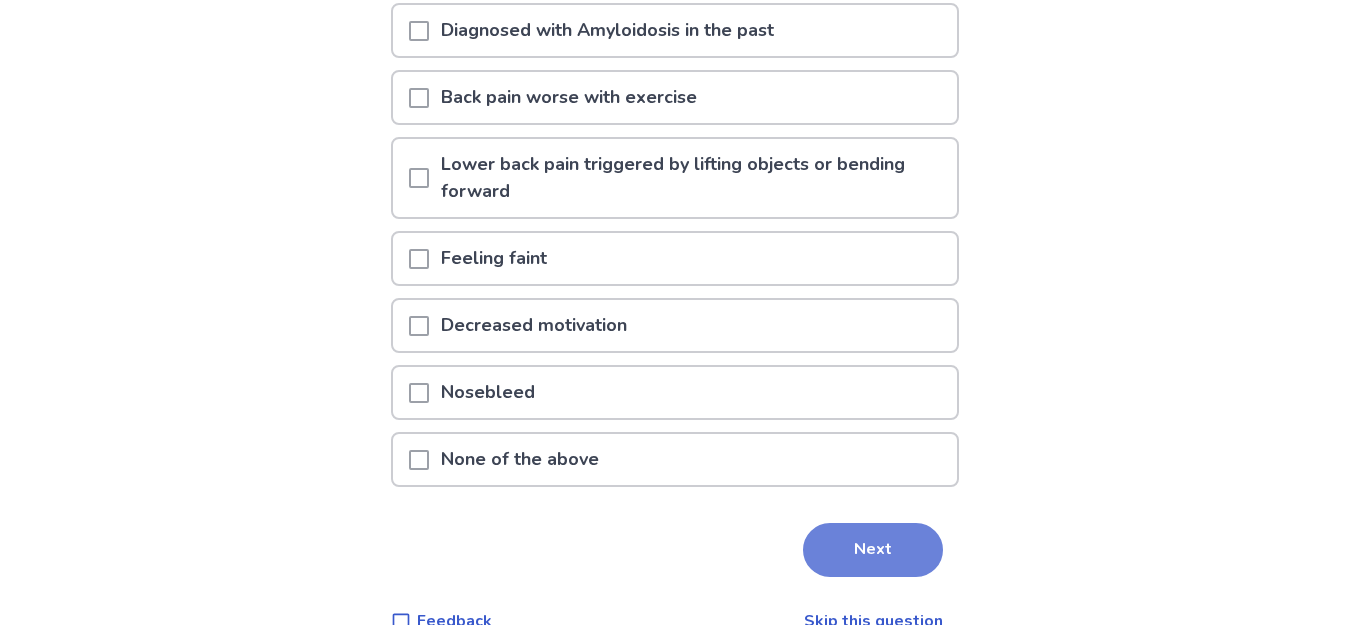 click on "Next" at bounding box center (873, 550) 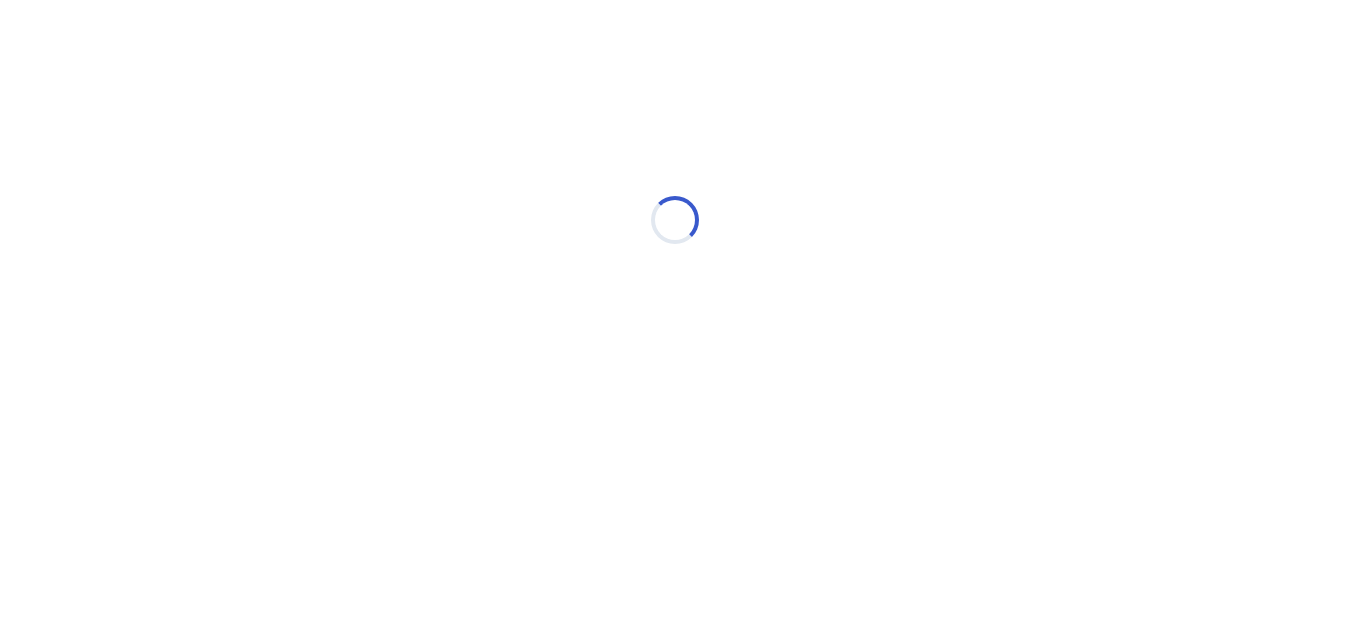 scroll, scrollTop: 0, scrollLeft: 0, axis: both 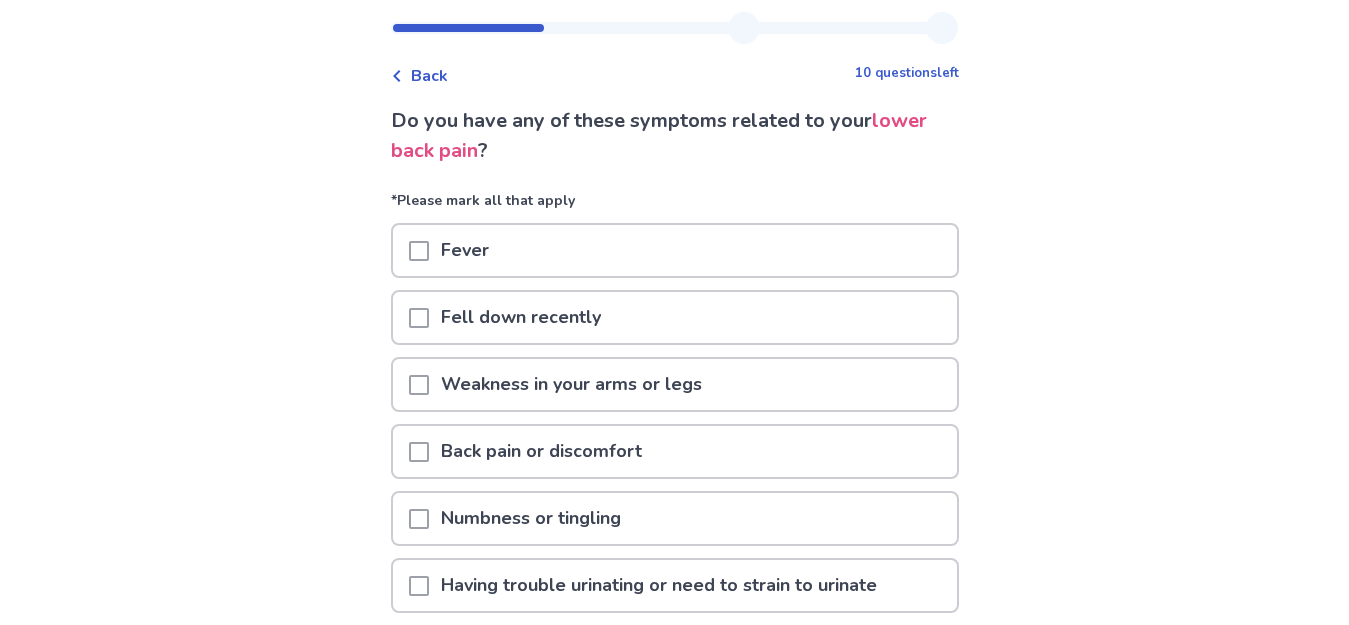 click at bounding box center [419, 452] 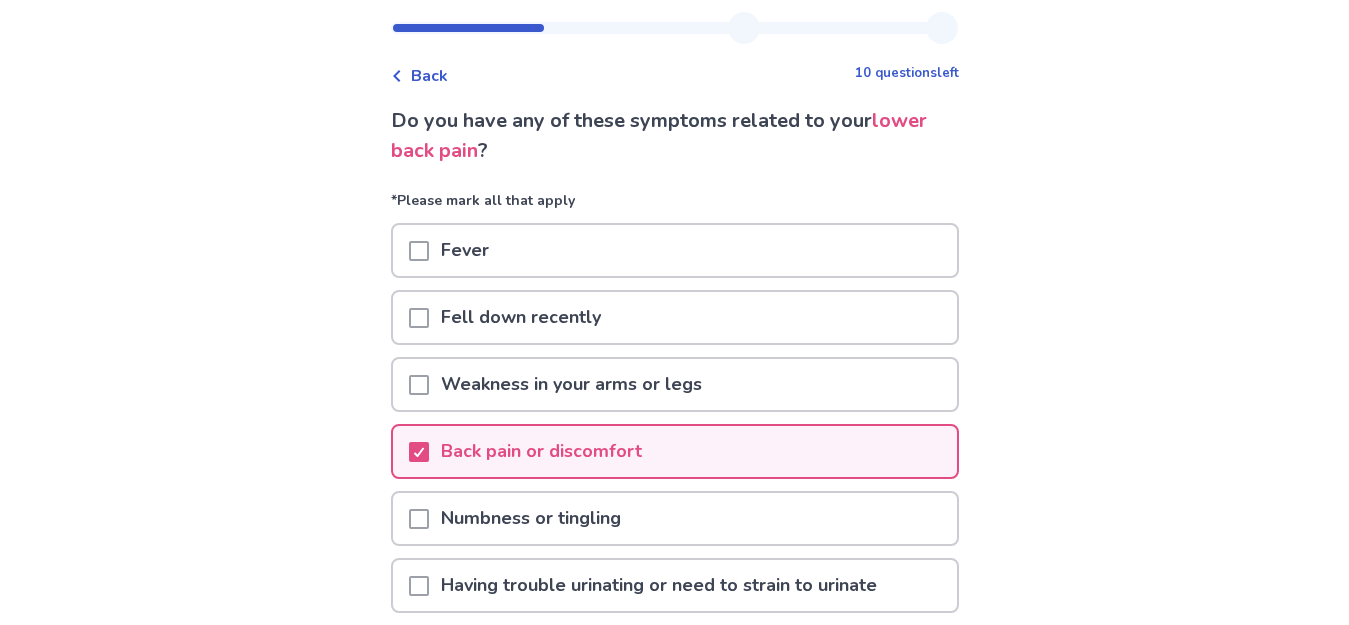 scroll, scrollTop: 279, scrollLeft: 0, axis: vertical 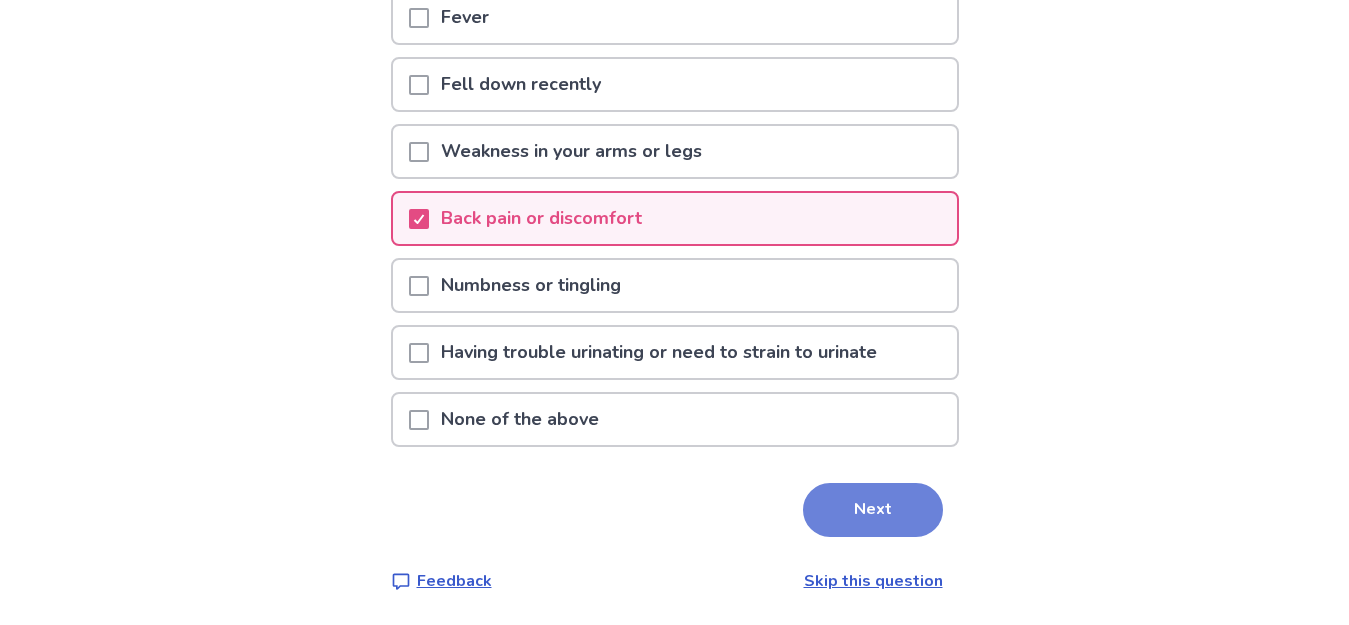 click on "Next" at bounding box center [873, 510] 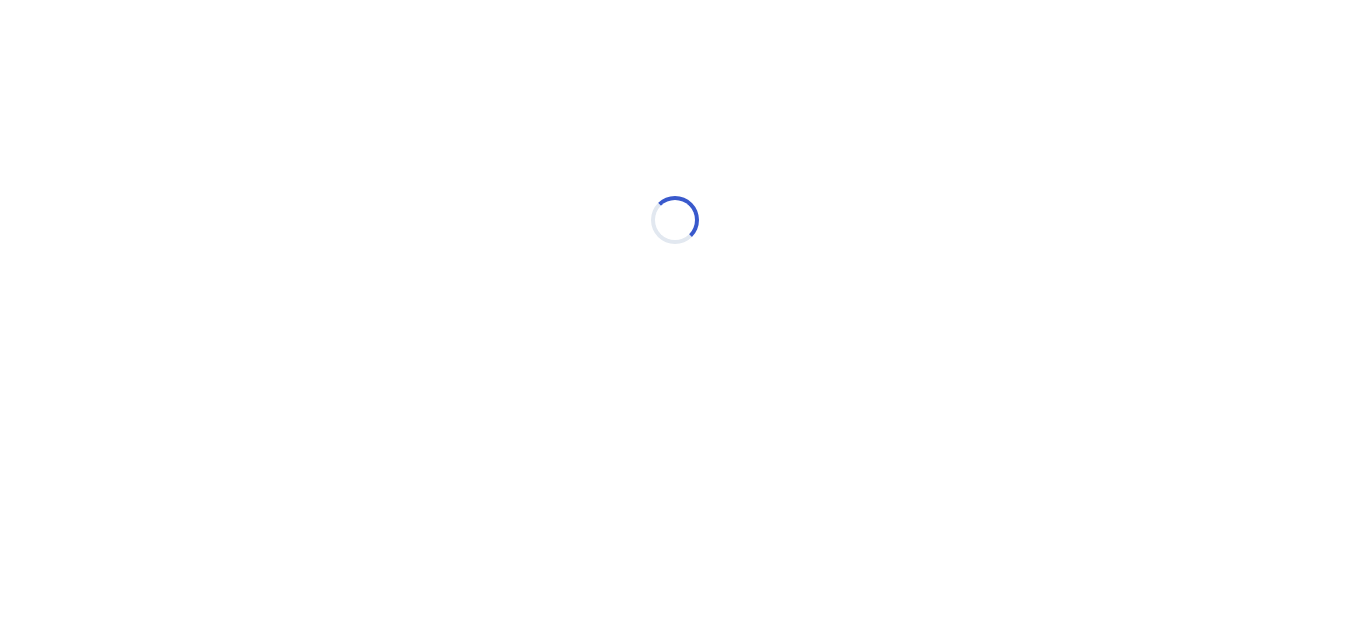 scroll, scrollTop: 0, scrollLeft: 0, axis: both 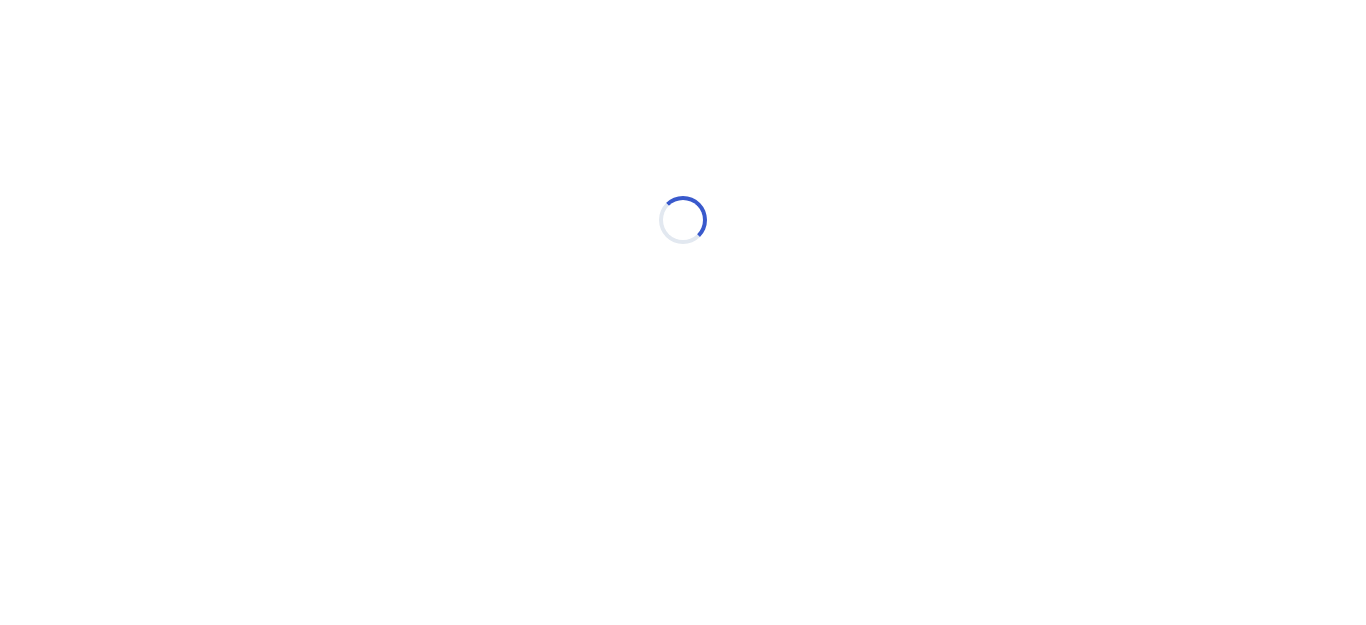select on "*" 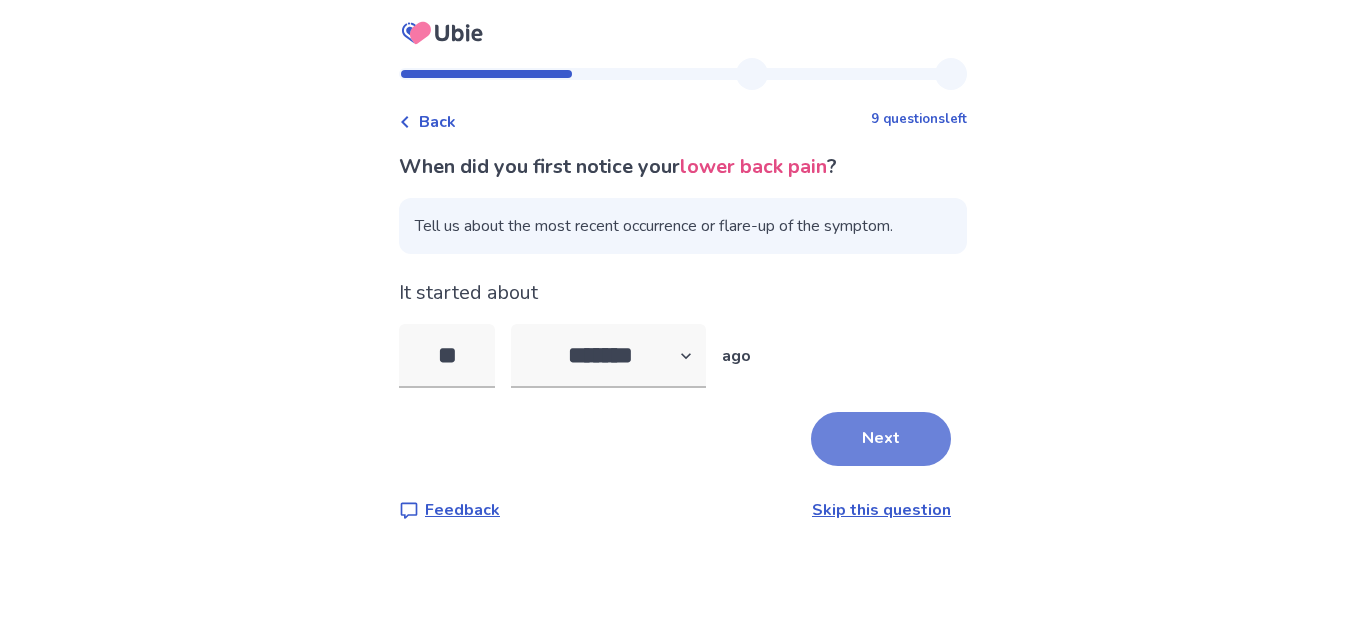 type on "*" 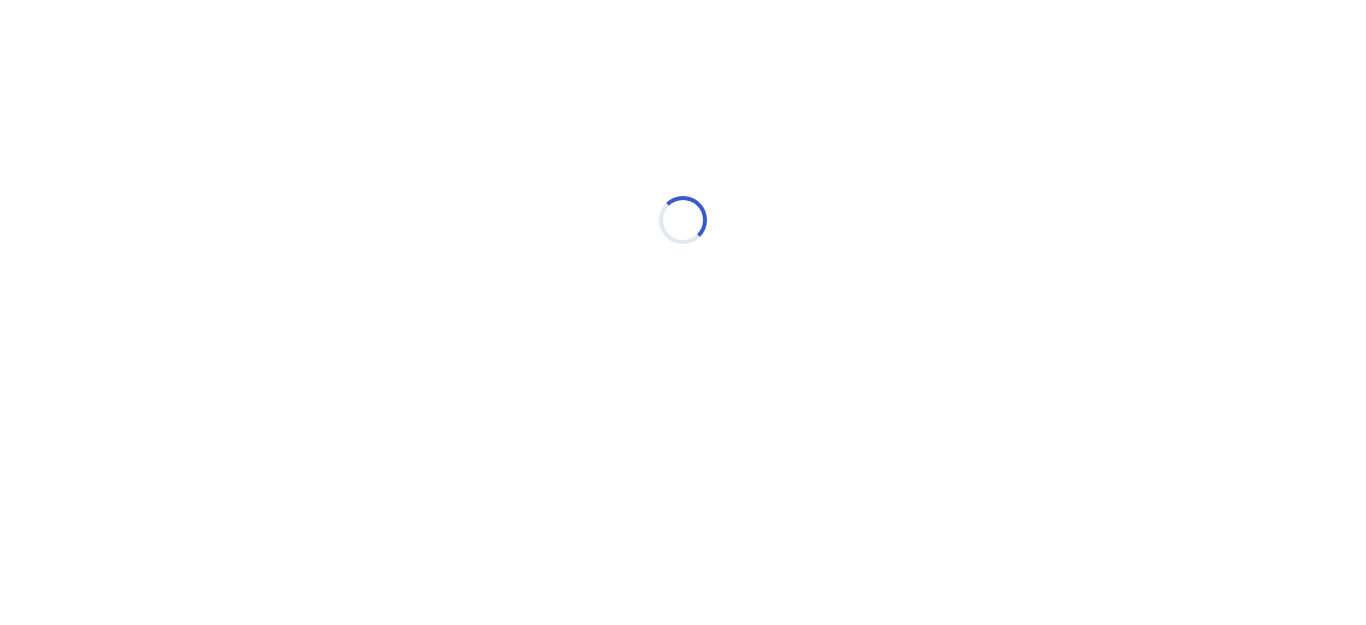 select on "*" 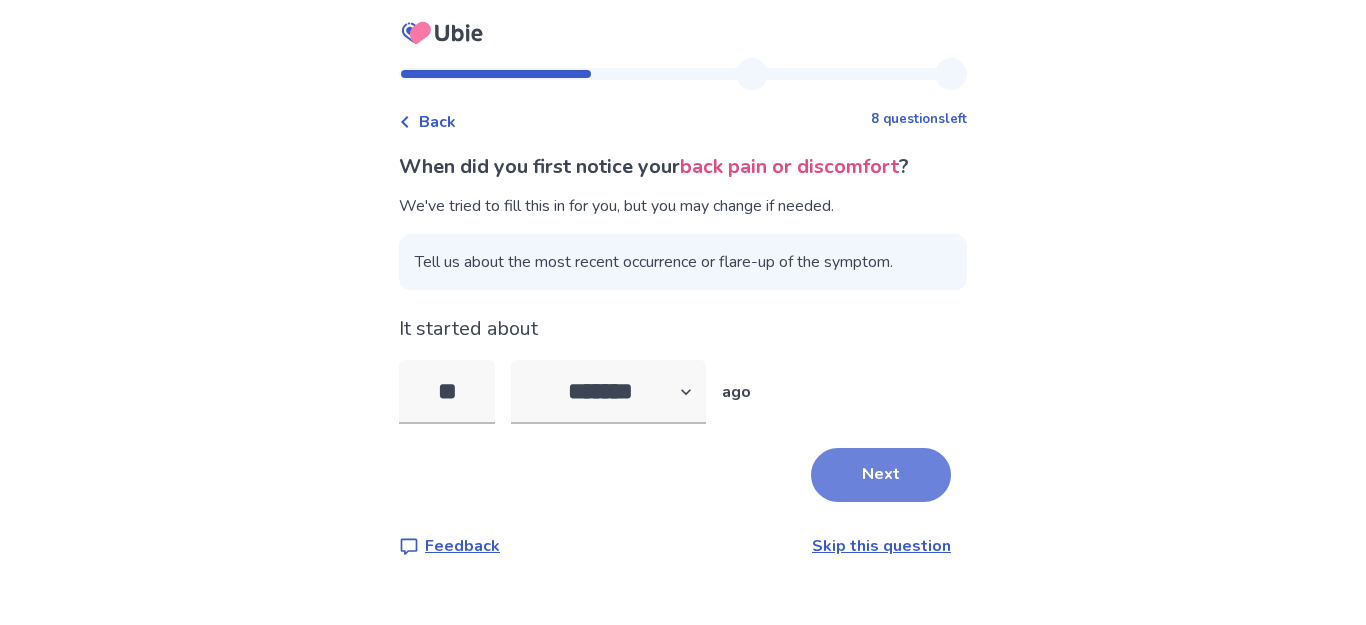 click on "Next" at bounding box center (881, 475) 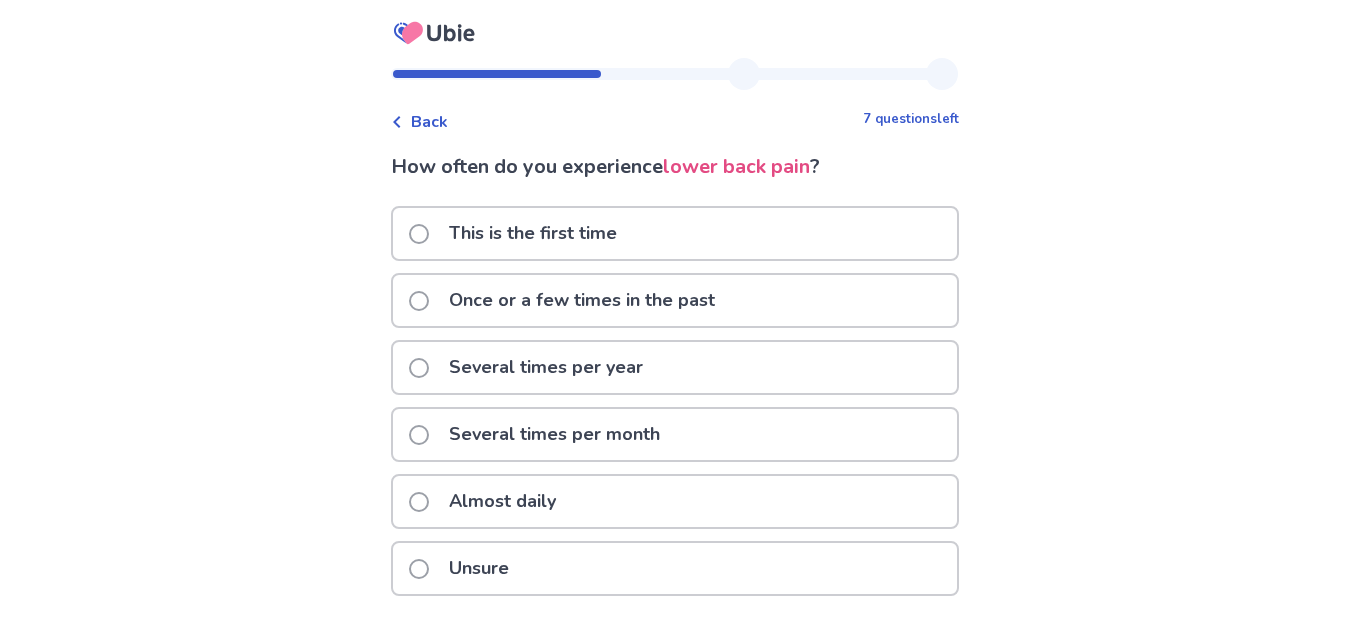 click at bounding box center (419, 368) 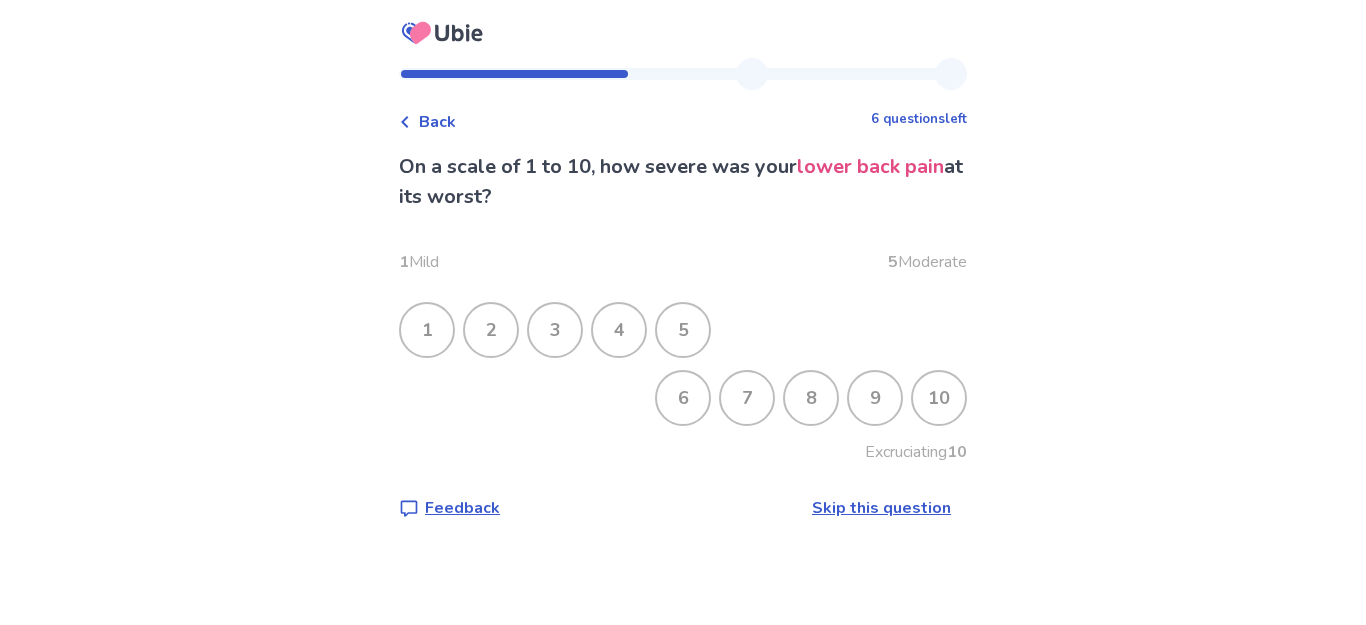 click on "5" at bounding box center [683, 330] 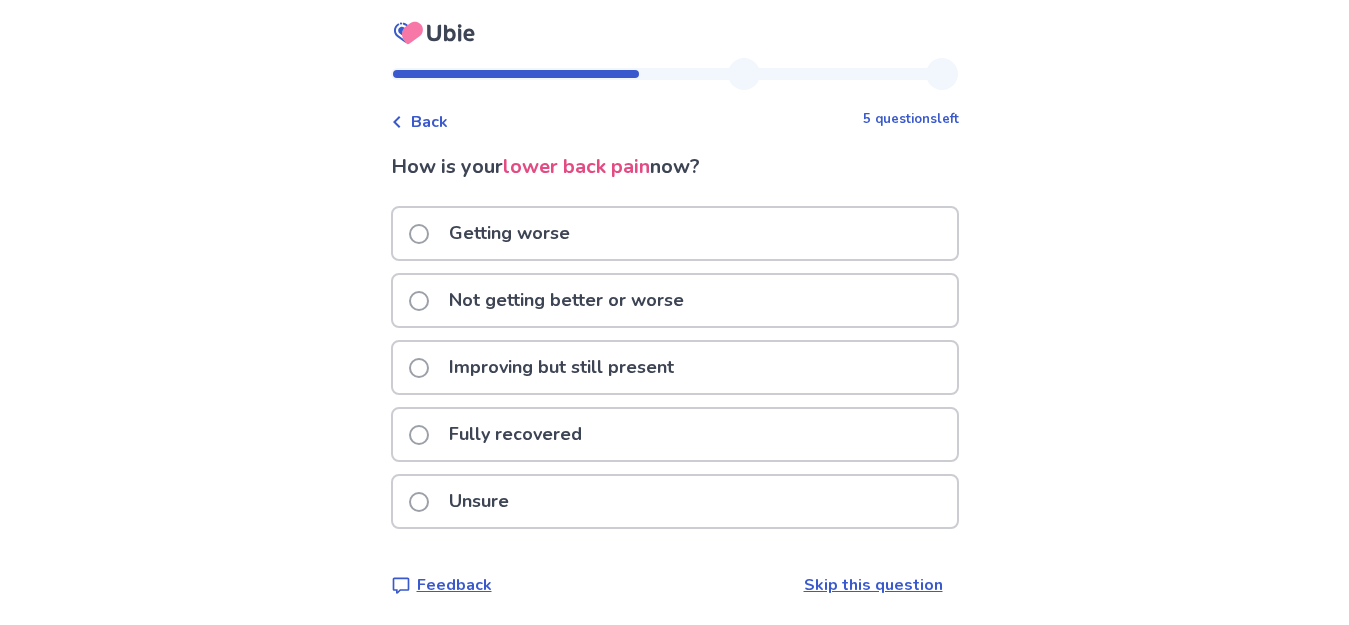 click at bounding box center (419, 368) 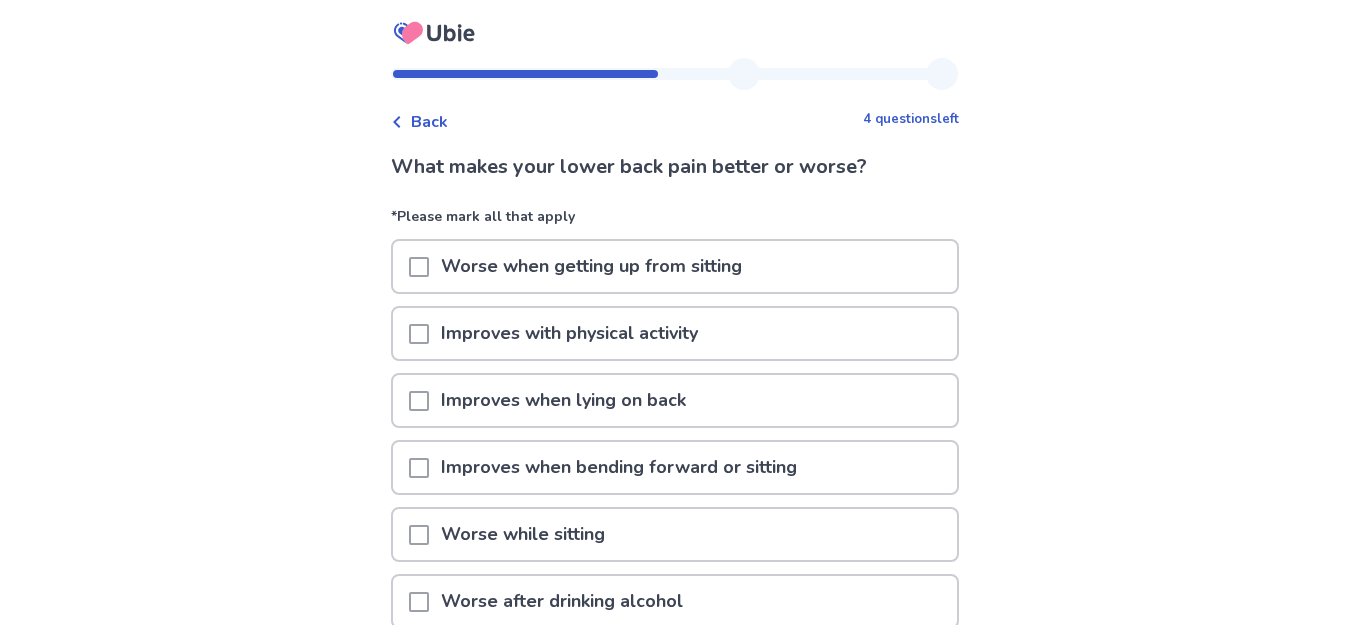 click at bounding box center (419, 401) 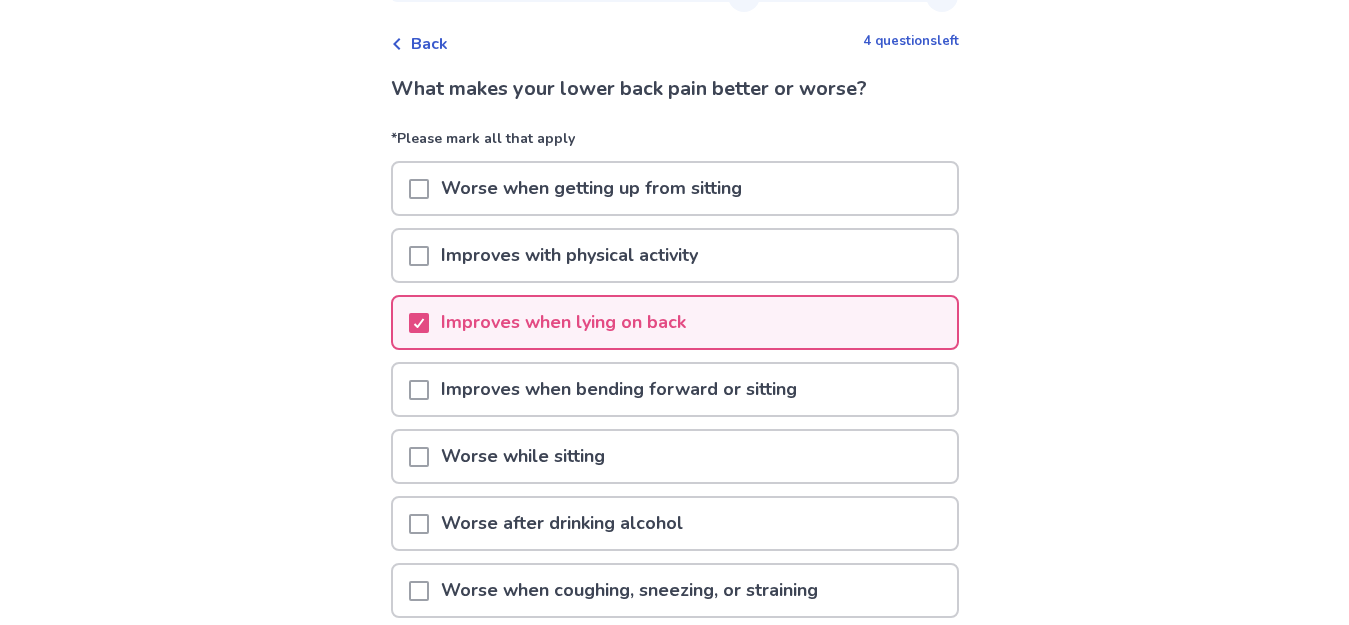 scroll, scrollTop: 233, scrollLeft: 0, axis: vertical 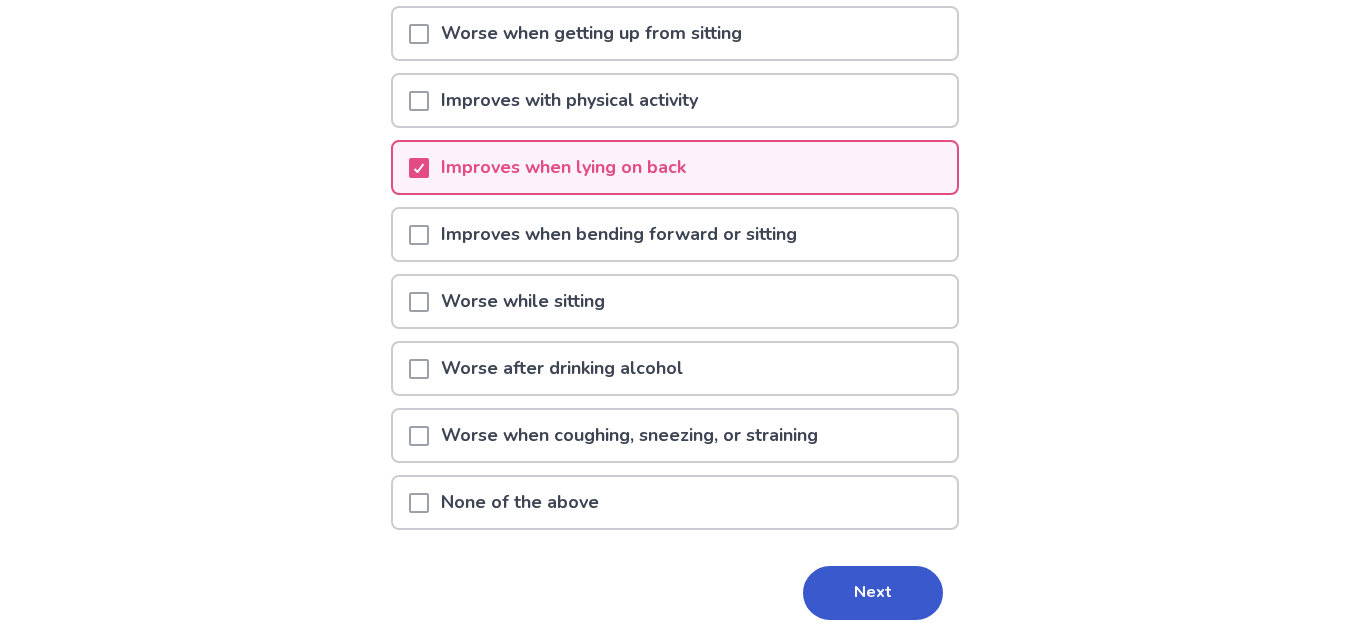click at bounding box center (419, 235) 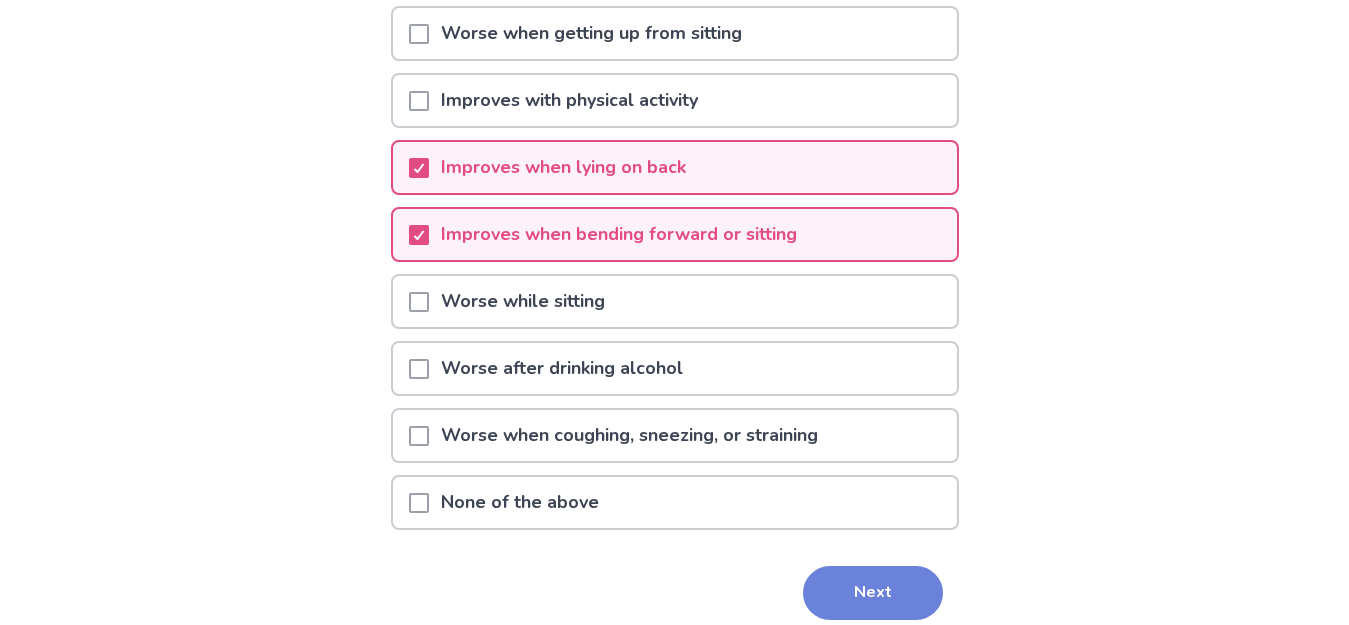 click on "Next" at bounding box center (873, 593) 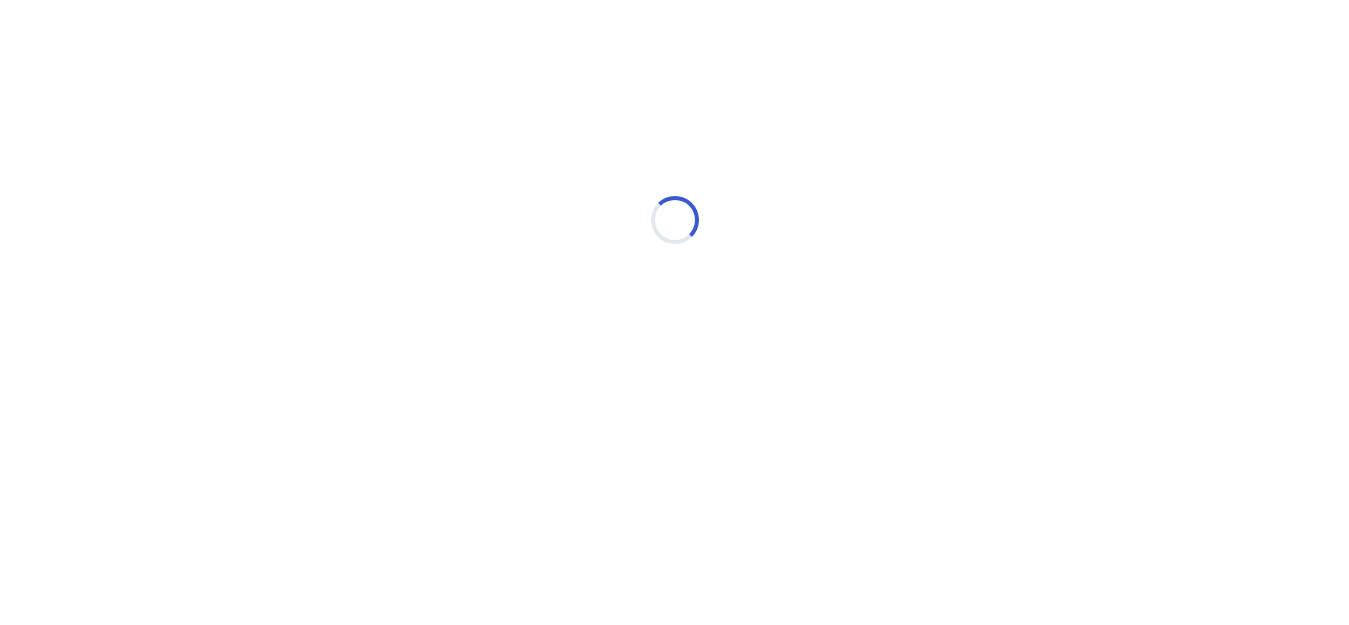 scroll, scrollTop: 0, scrollLeft: 0, axis: both 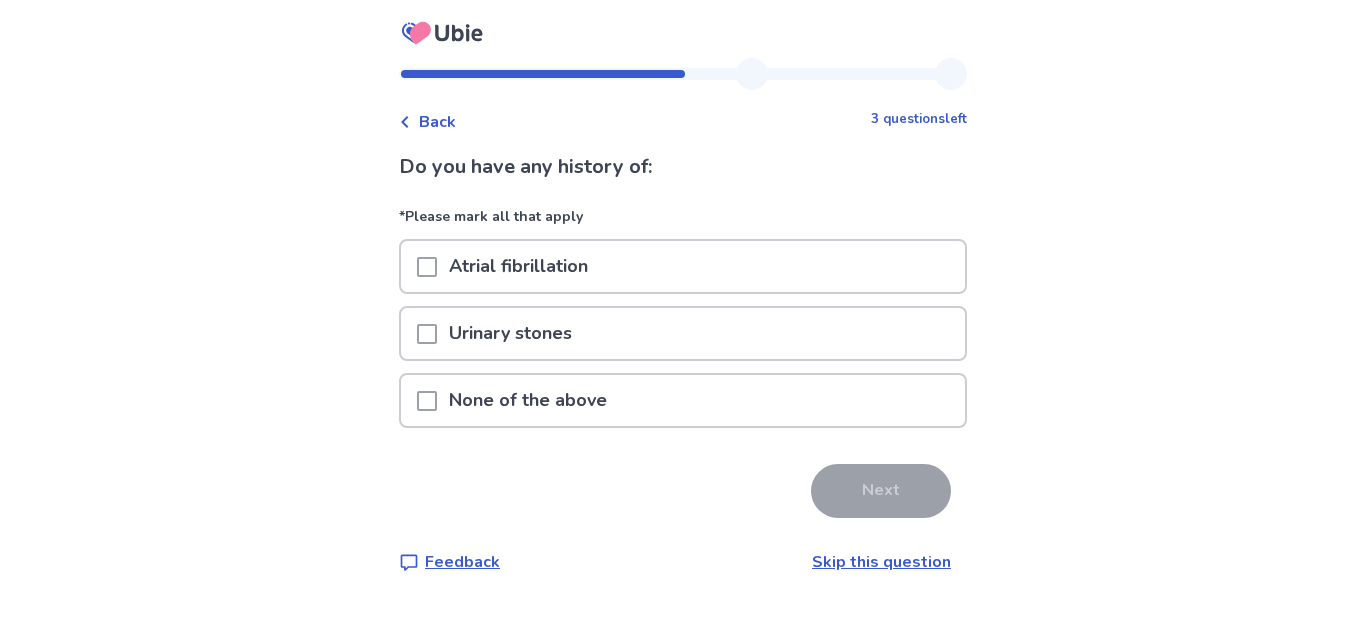 click at bounding box center (427, 334) 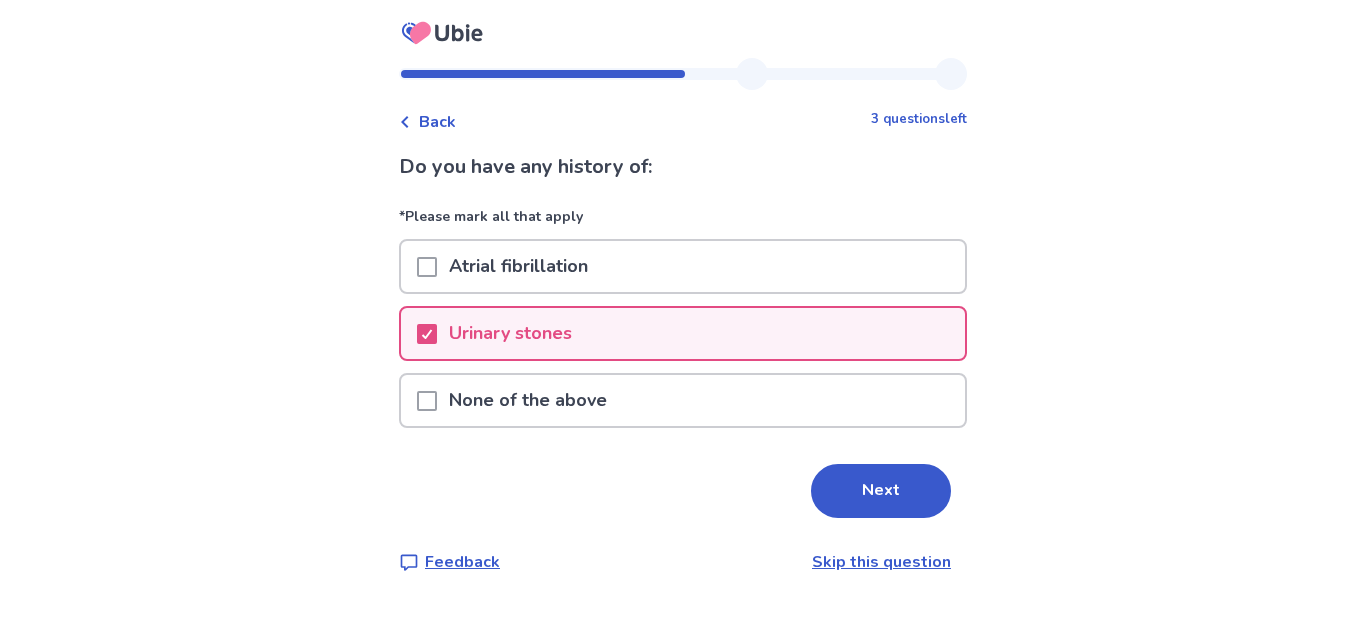 click at bounding box center (427, 267) 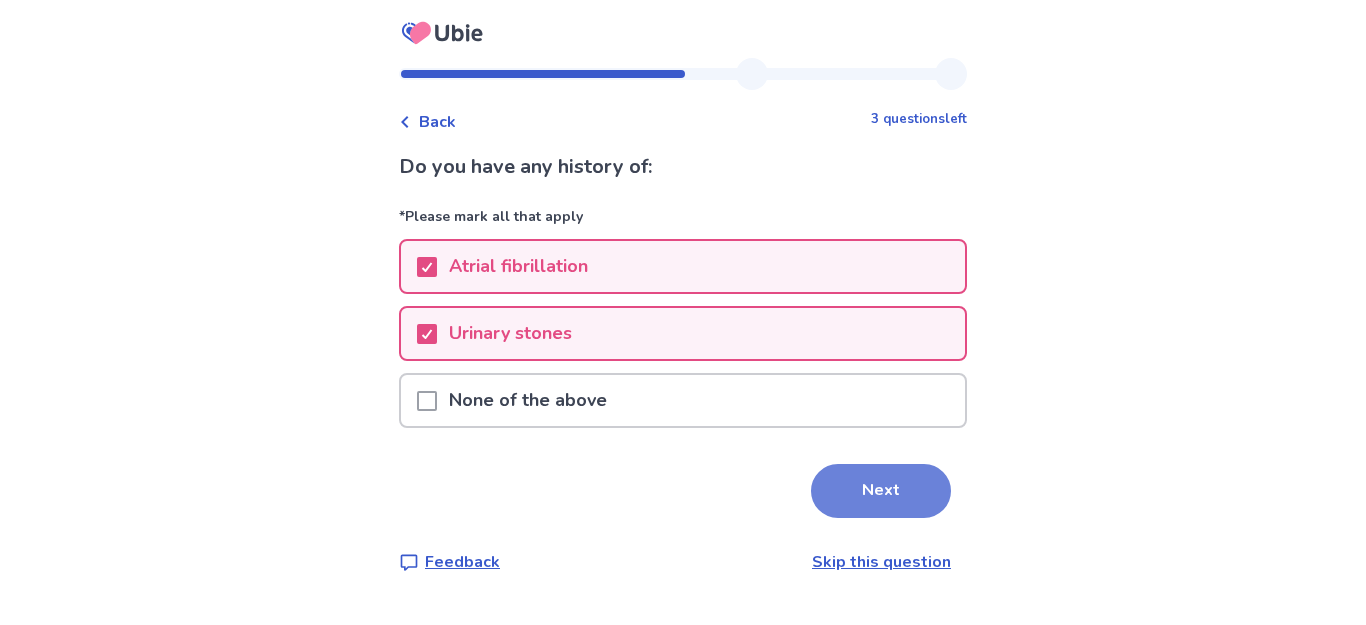click on "Next" at bounding box center [881, 491] 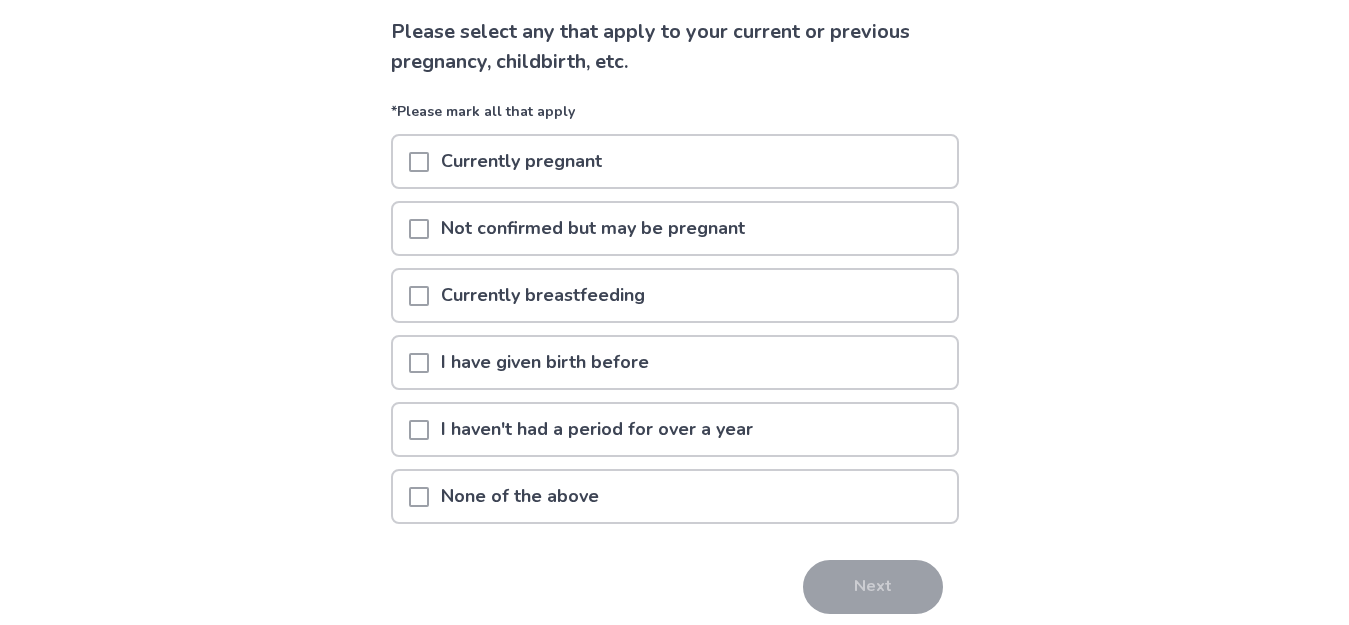 scroll, scrollTop: 212, scrollLeft: 0, axis: vertical 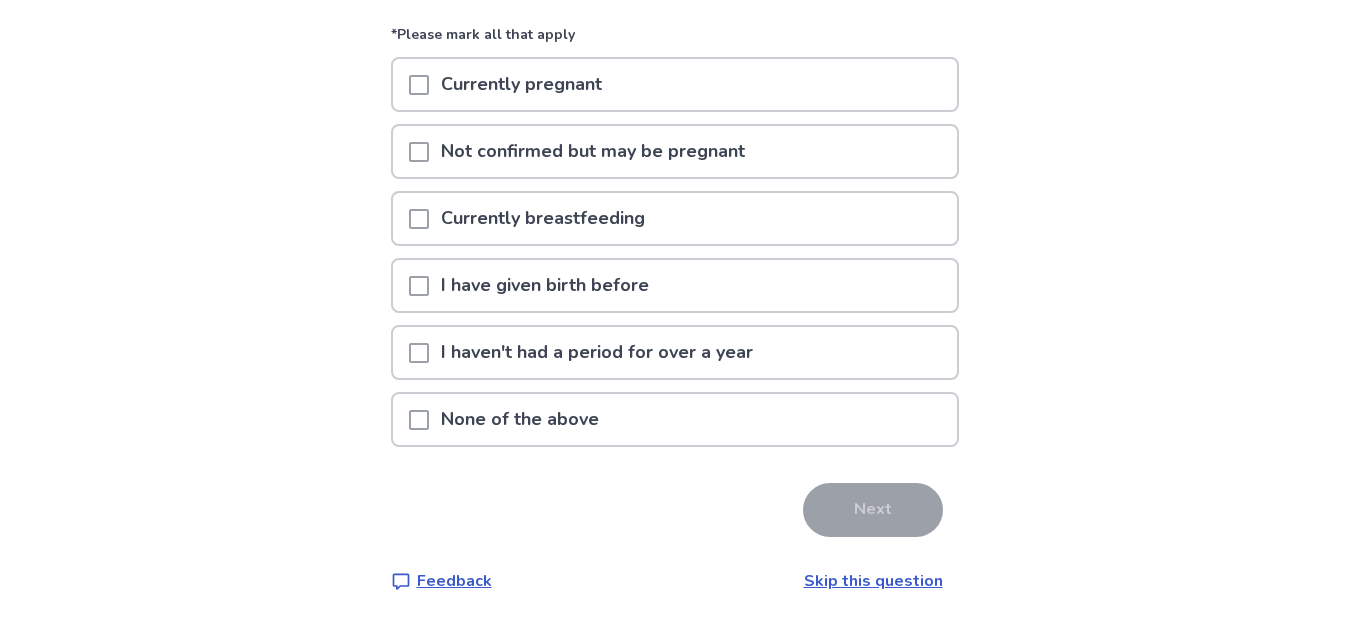 click at bounding box center (419, 420) 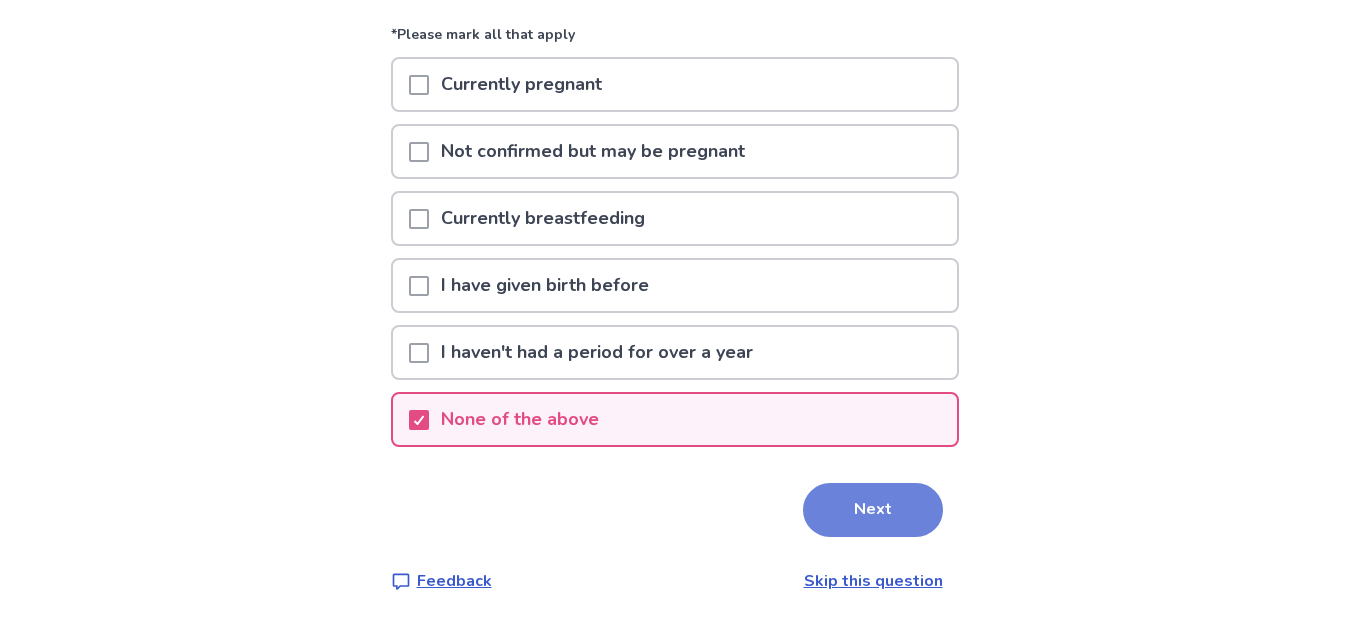 click on "Next" at bounding box center [873, 510] 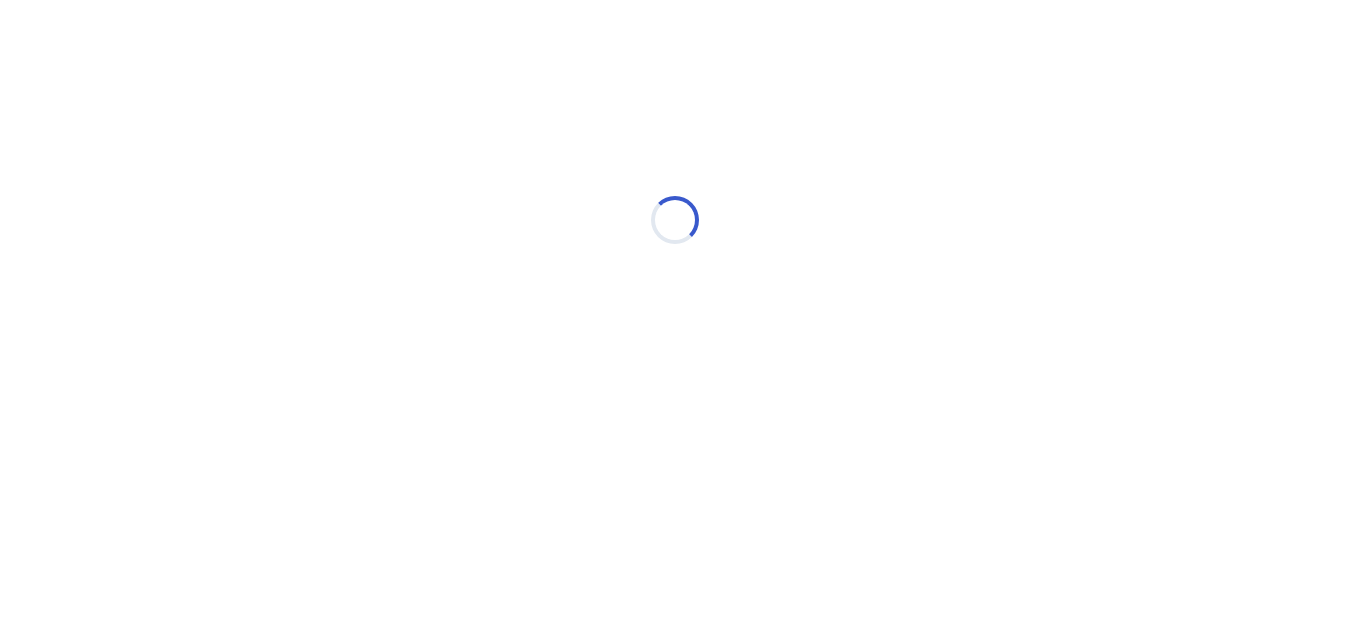 scroll, scrollTop: 0, scrollLeft: 0, axis: both 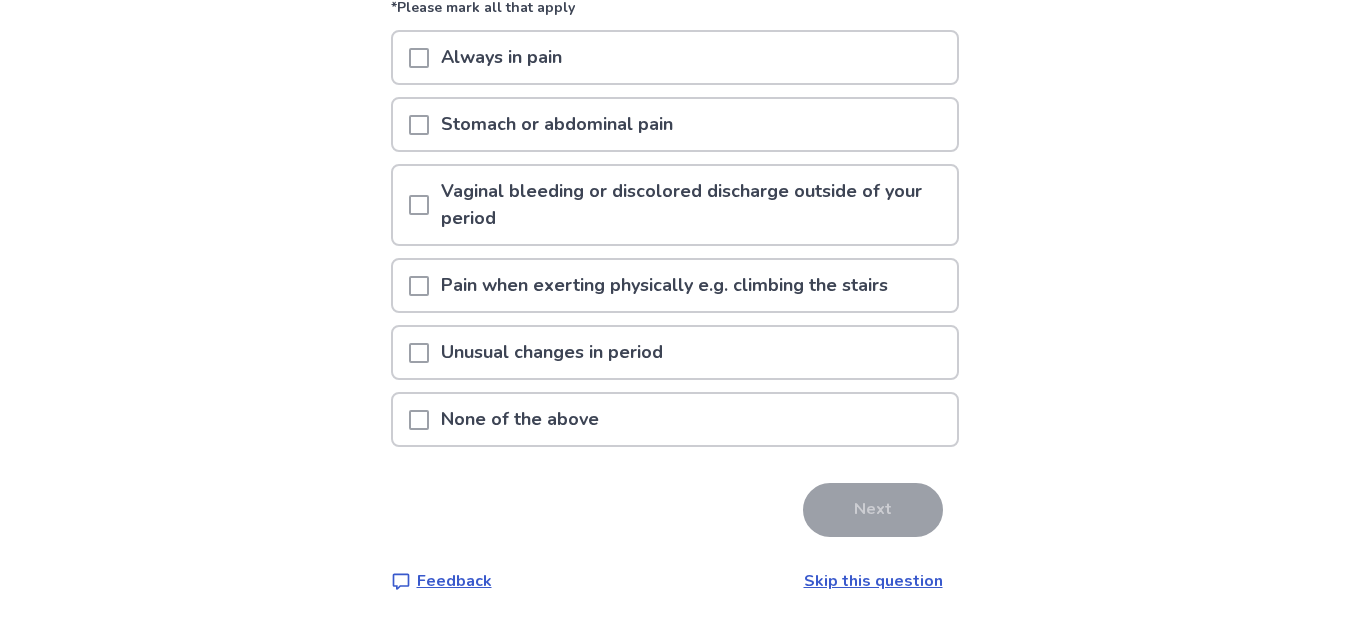 click at bounding box center (419, 205) 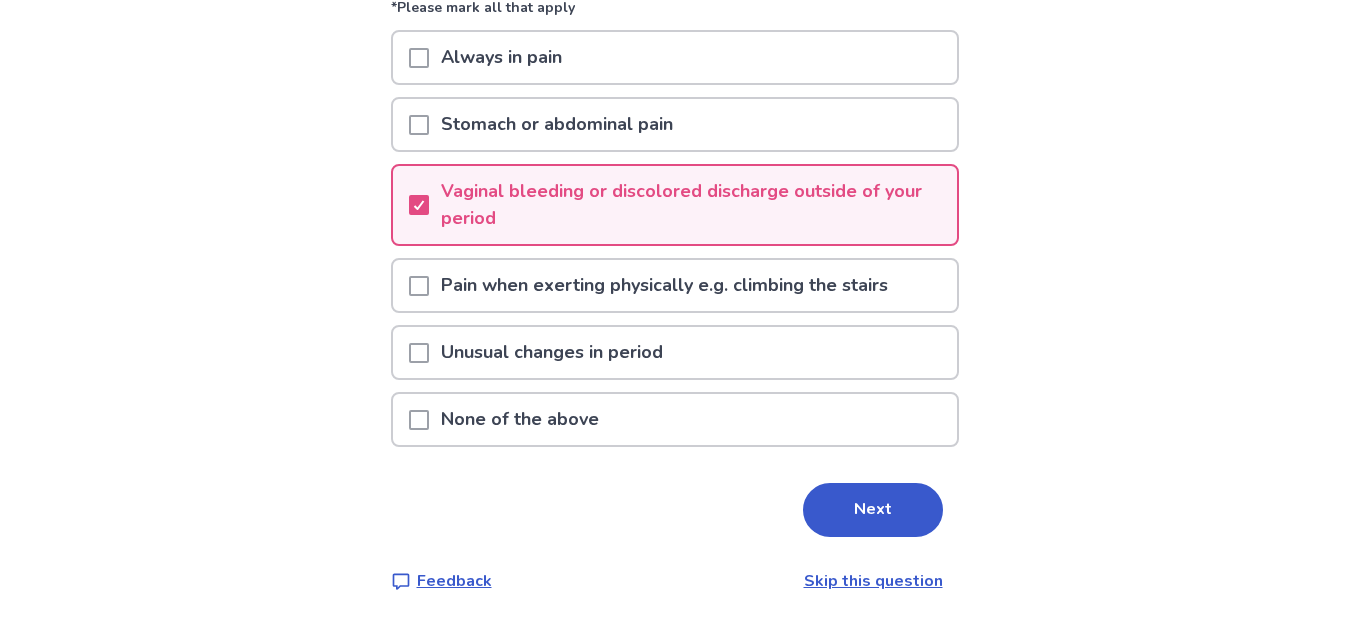 click at bounding box center (419, 286) 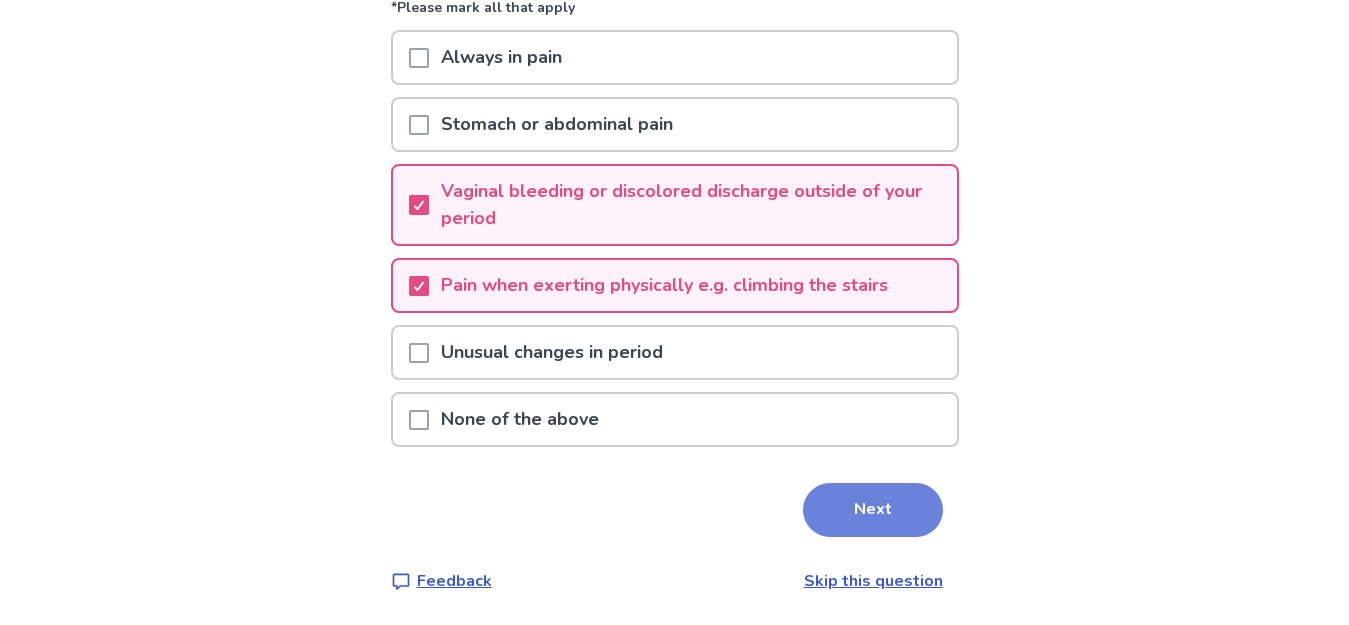 click on "Next" at bounding box center (873, 510) 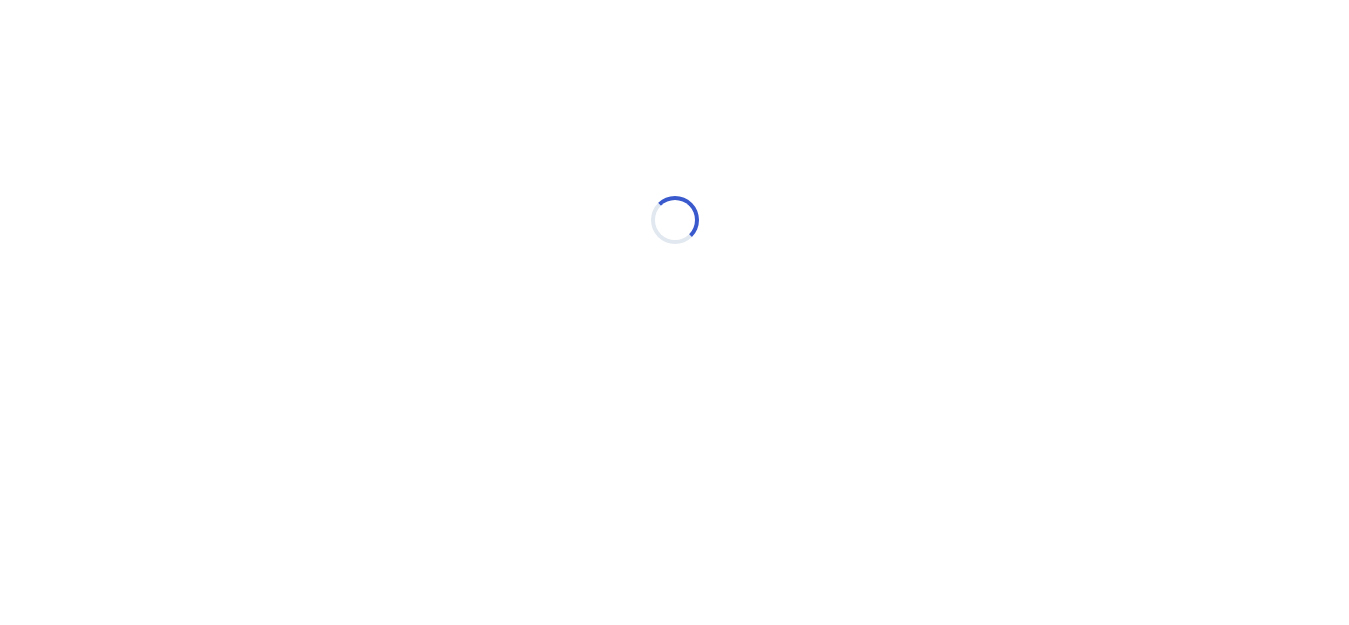 scroll, scrollTop: 0, scrollLeft: 0, axis: both 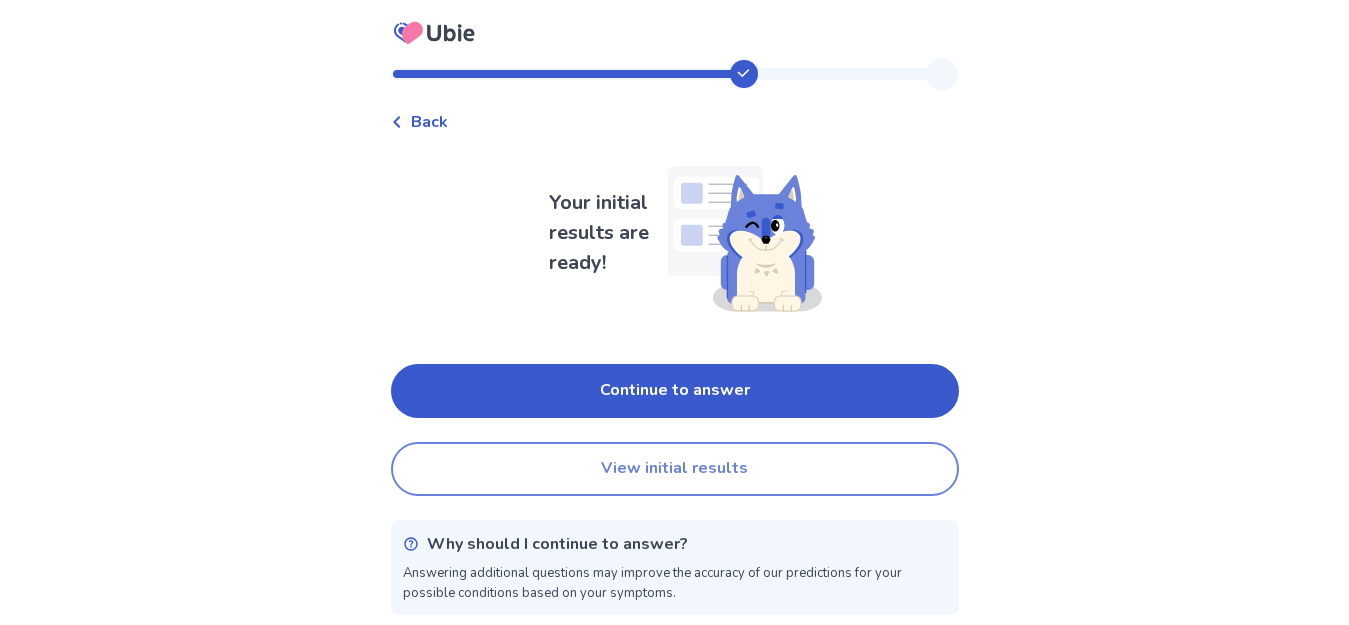 click on "View initial results" at bounding box center [675, 469] 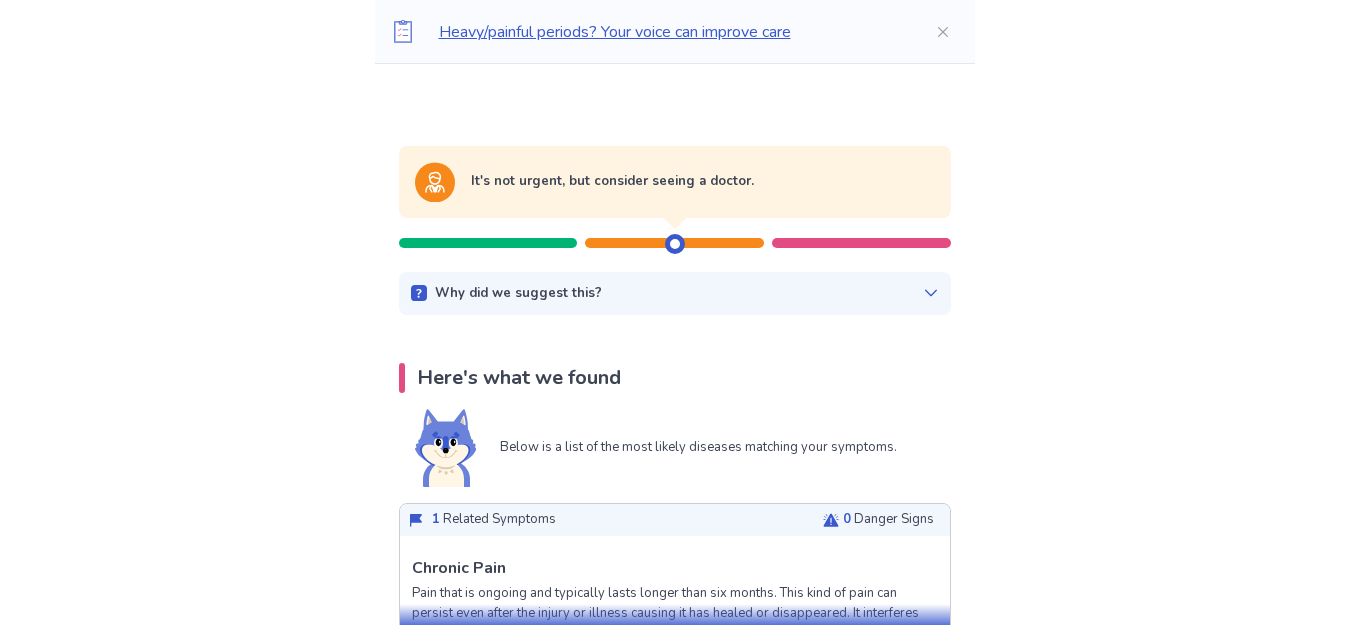 scroll, scrollTop: 467, scrollLeft: 0, axis: vertical 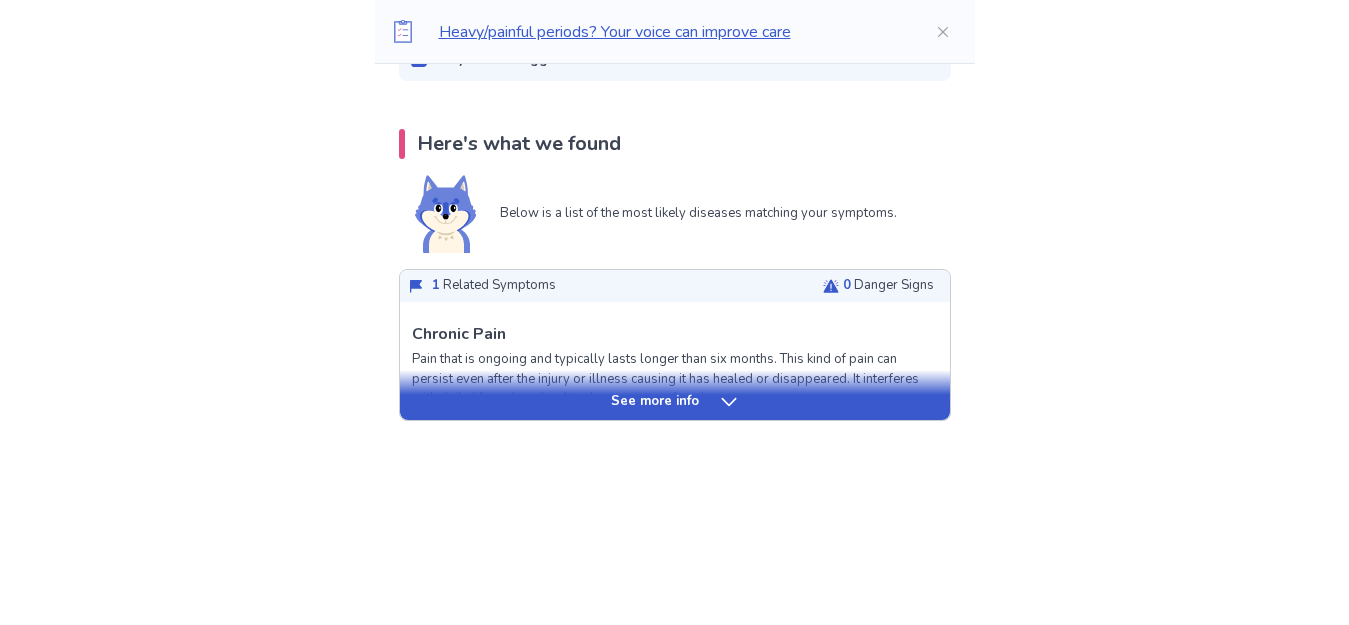 click 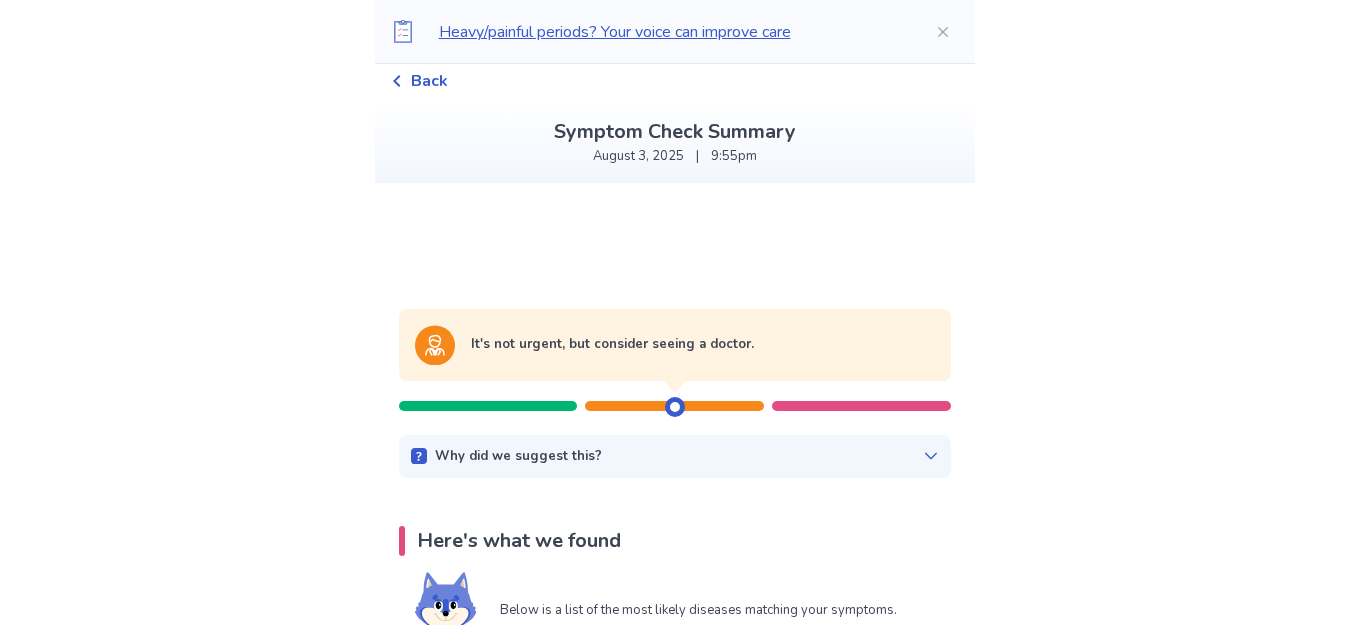 scroll, scrollTop: 0, scrollLeft: 0, axis: both 